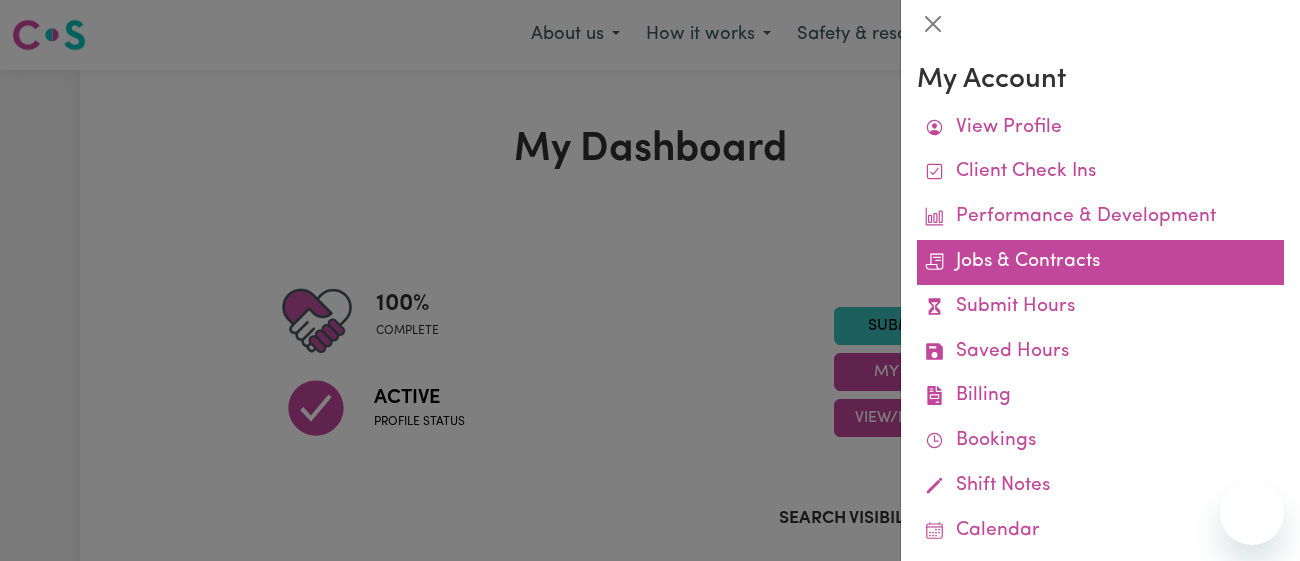 scroll, scrollTop: 0, scrollLeft: 0, axis: both 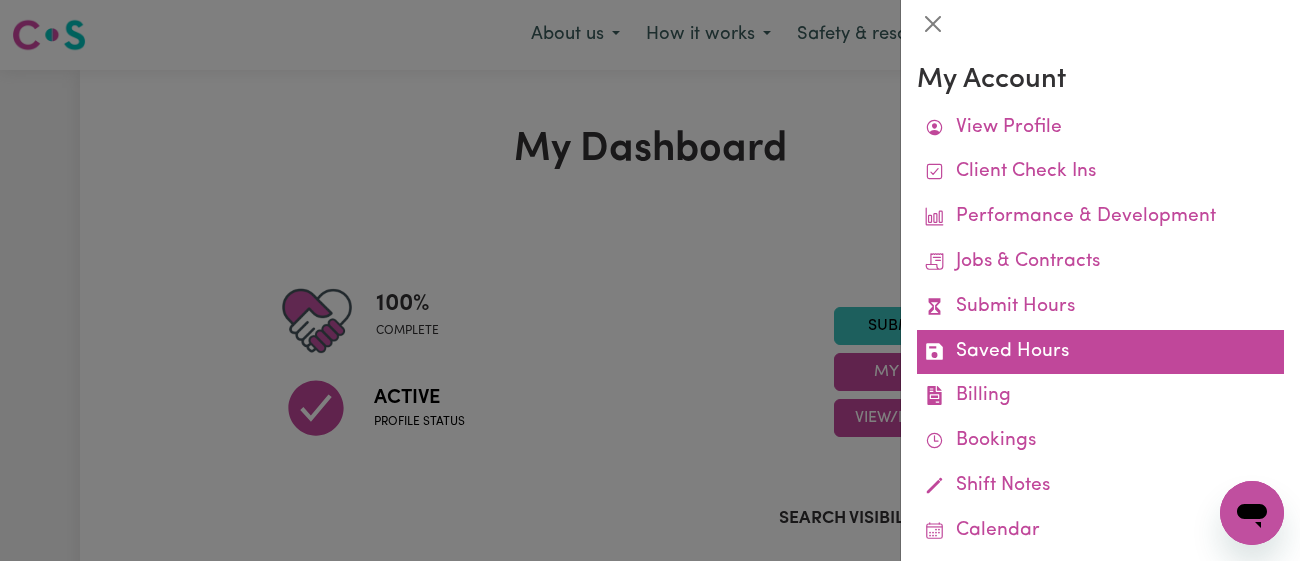 click on "Saved Hours" at bounding box center (1100, 352) 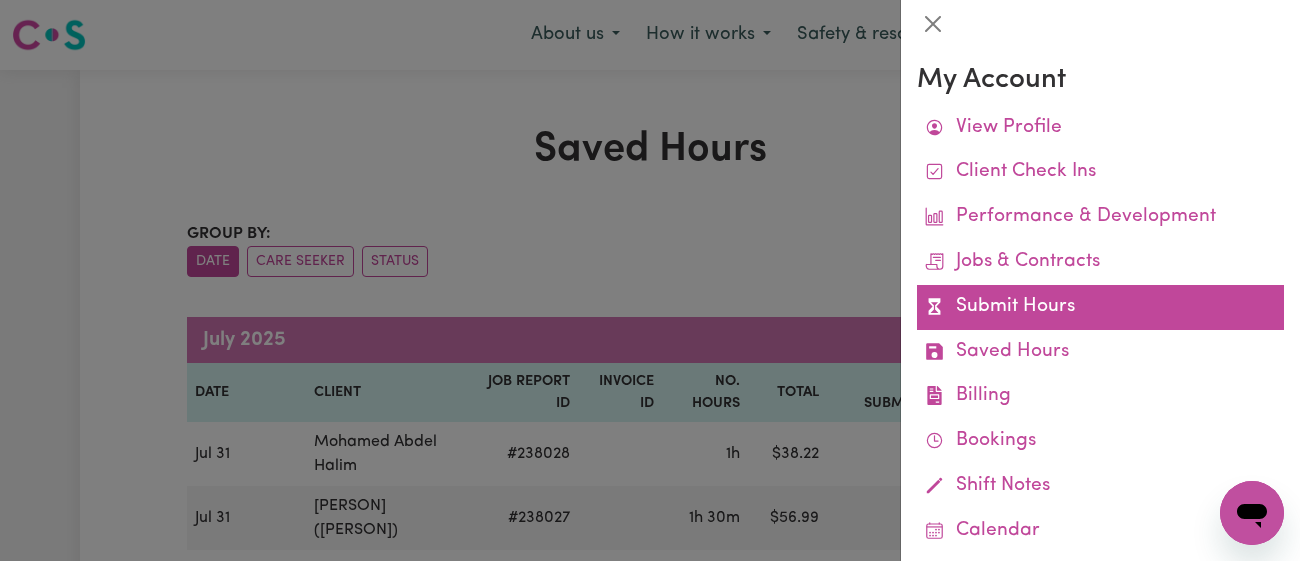 scroll, scrollTop: 217, scrollLeft: 0, axis: vertical 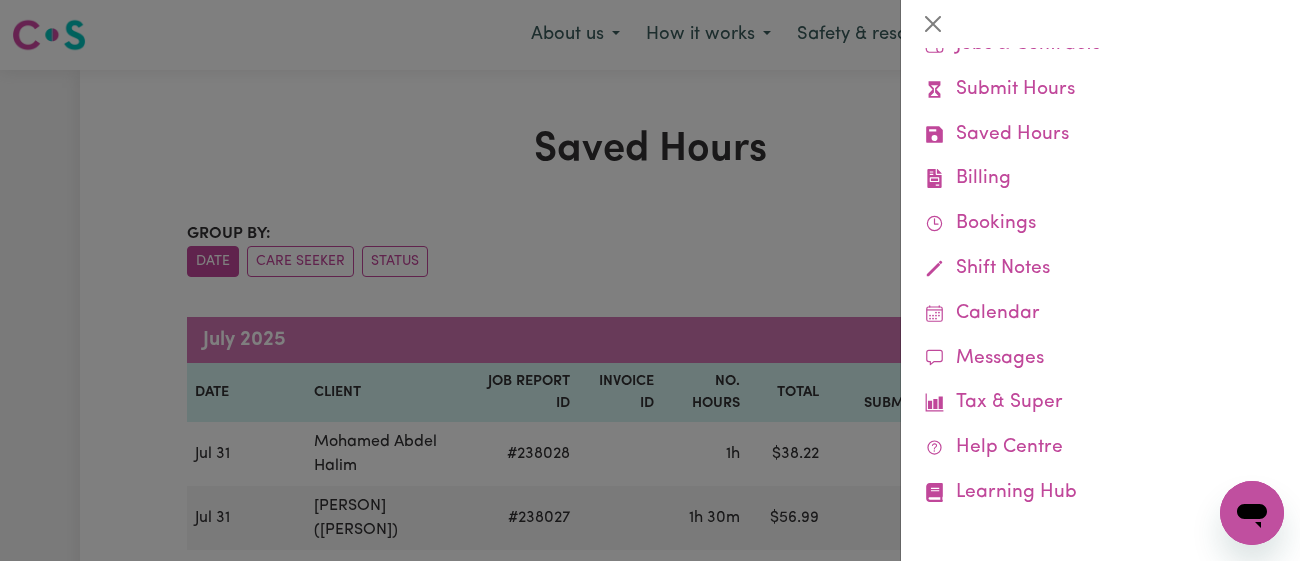 click at bounding box center [650, 280] 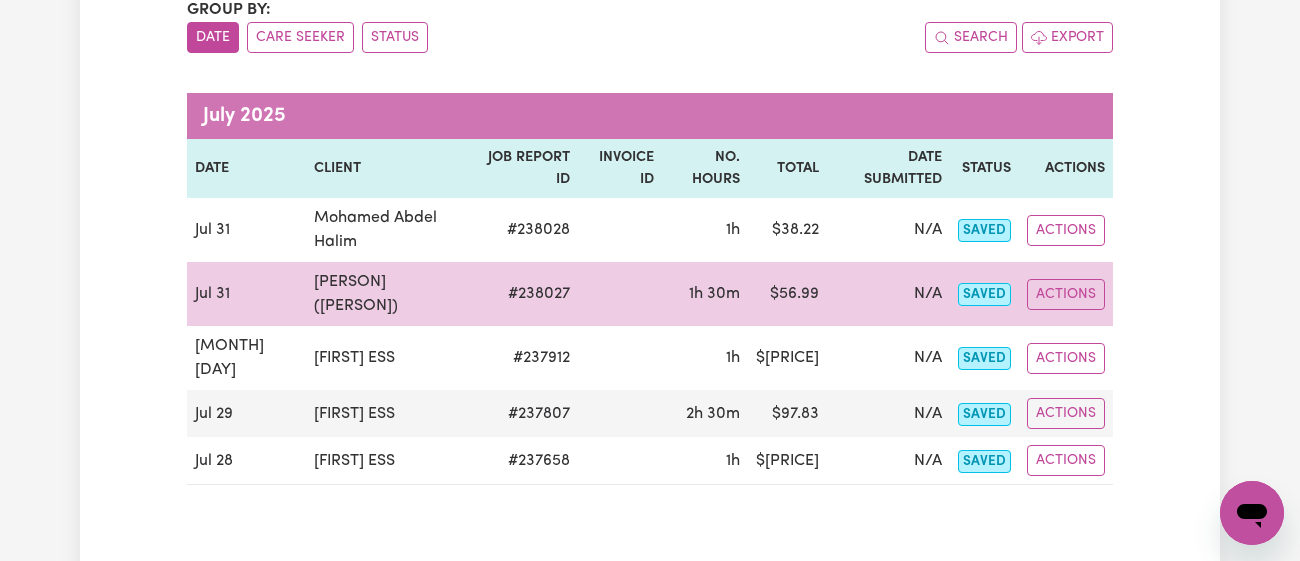 scroll, scrollTop: 0, scrollLeft: 0, axis: both 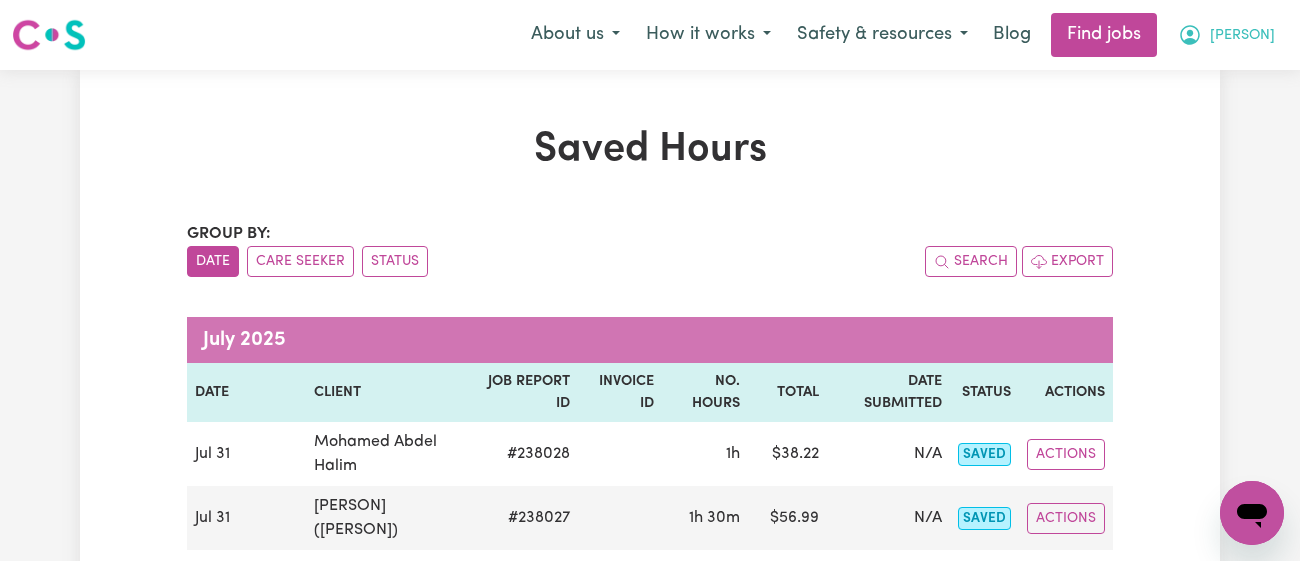 click on "[PERSON]" at bounding box center (1242, 36) 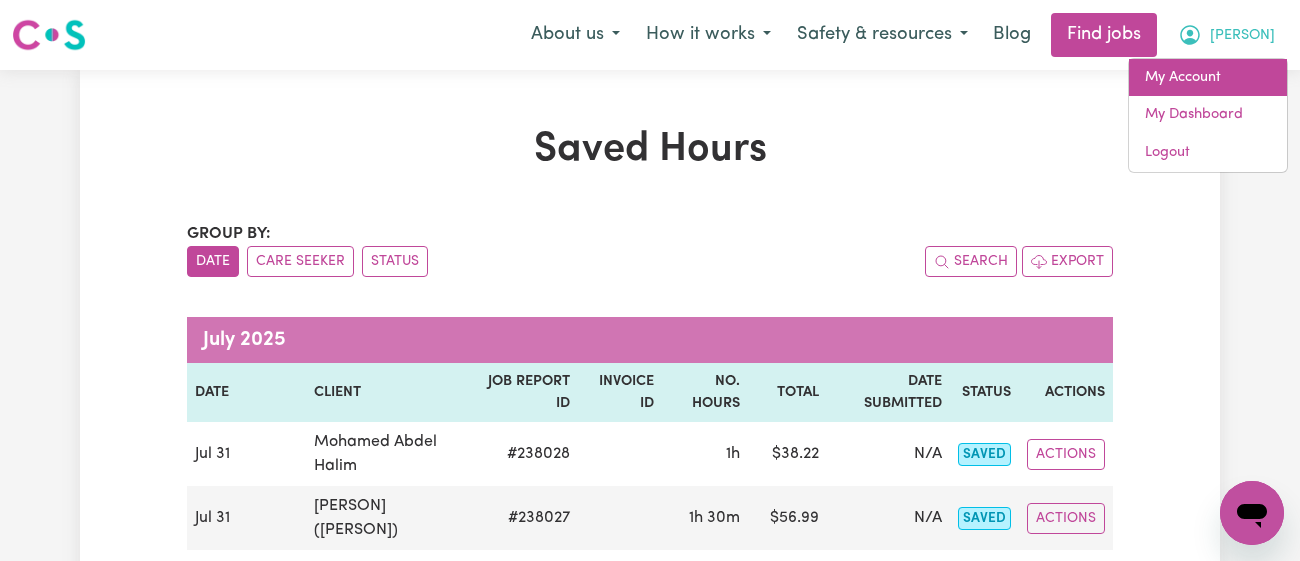 click on "My Account" at bounding box center [1208, 78] 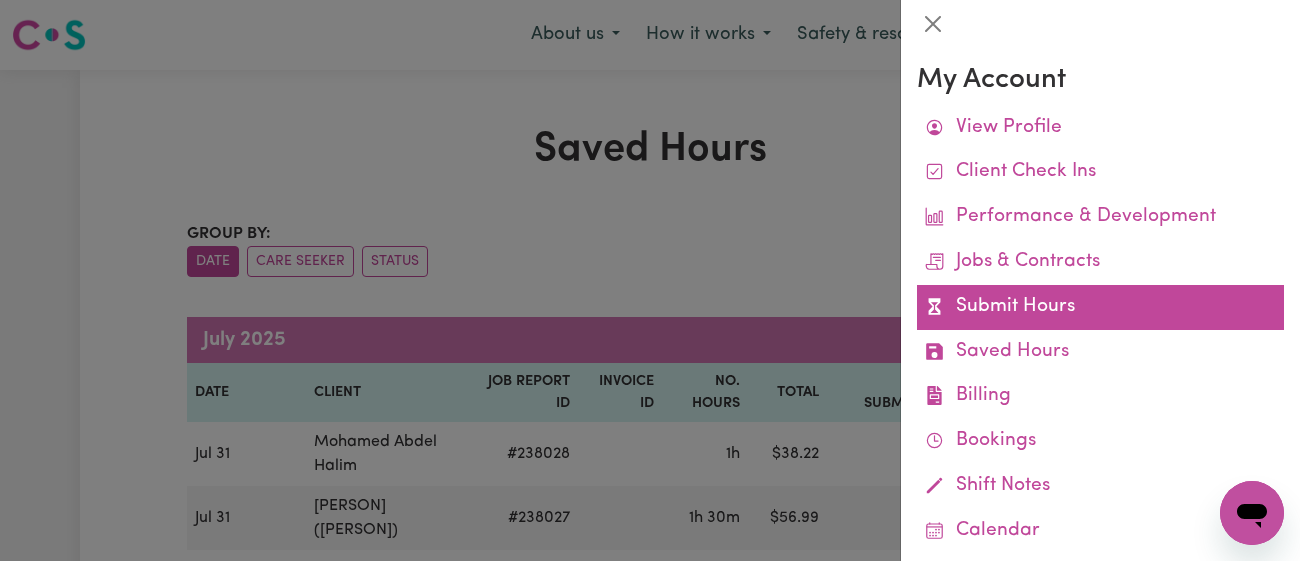 click on "Submit Hours" at bounding box center [1100, 307] 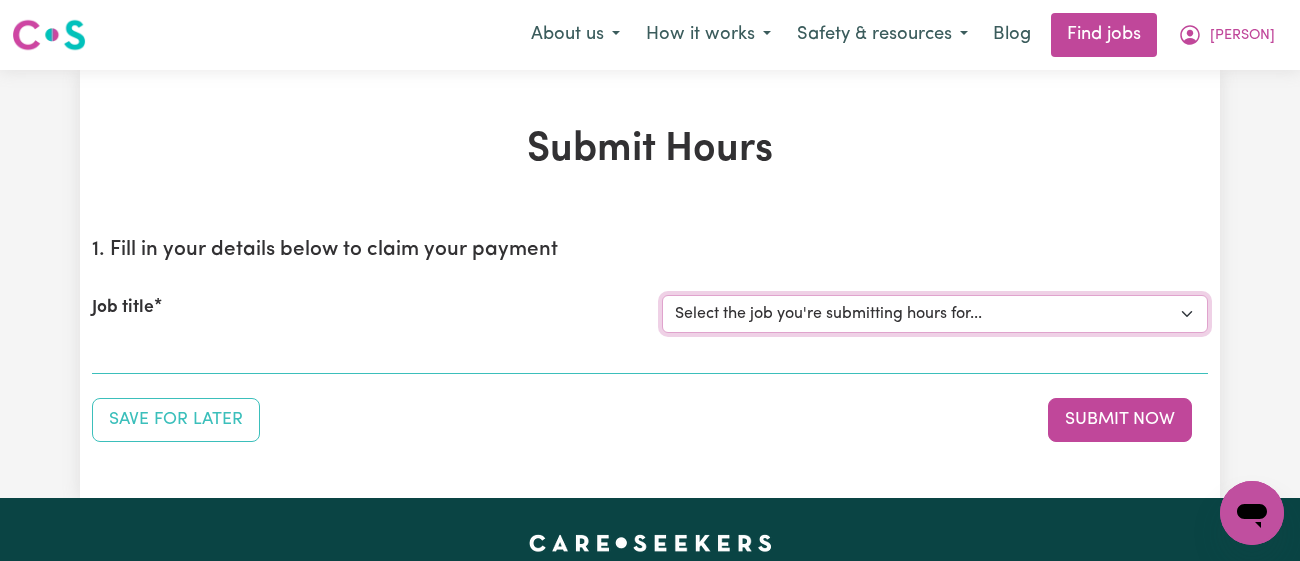 click on "Select the job you're submitting hours for... [[PERSON]] Male Support Worker Needed In Brighton Le Sands, [STATE], [STATE] [[PERSON]] Support Worker Required in Bardwell Valley, [STATE], [STATE] [[PERSON], [PERSON] & [PERSON]] Support Worker Required in Oatley, [STATE], [STATE] [[PERSON] ([PERSON])] Support worker required in North Epping, [STATE], [STATE] for Domestic Assistance [[PERSON]] Weekend Care worker needed at Strathfield, [STATE], [STATE] for Personal Care, Domestic Assistance and Social Companionship [[PERSON] [PERSON] [PERSON_ID]] URGENT Support Worker Needed Personal Care And Hoist/Transfers Ongoing Mon to Sat - Strathfield, [STATE], [STATE]" at bounding box center (935, 314) 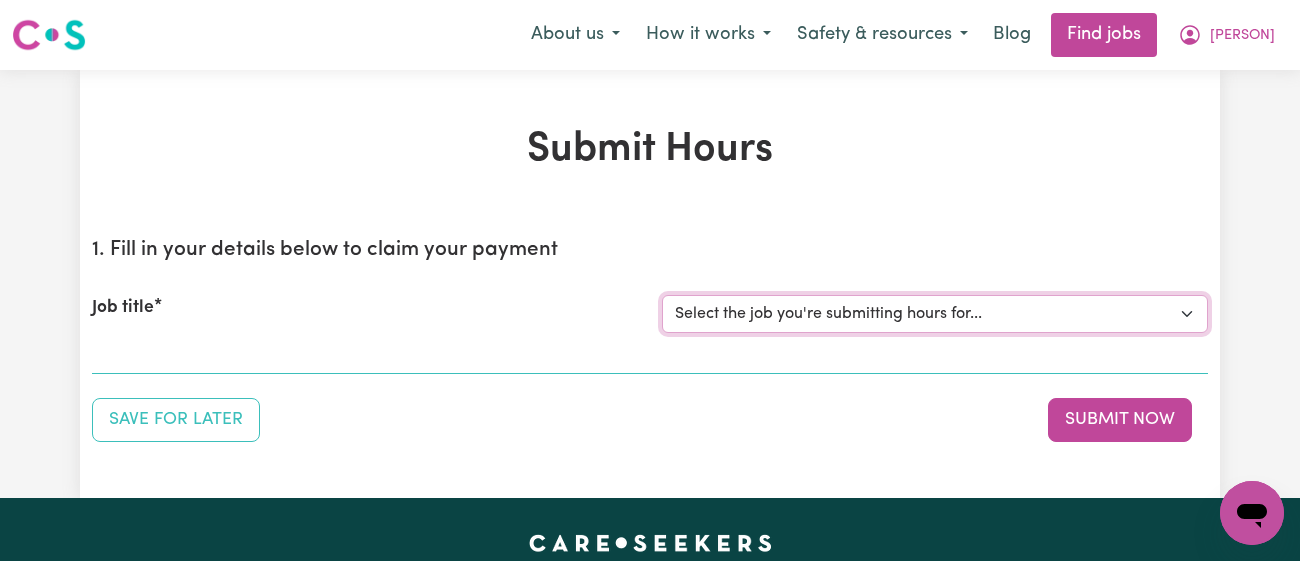 select on "11718" 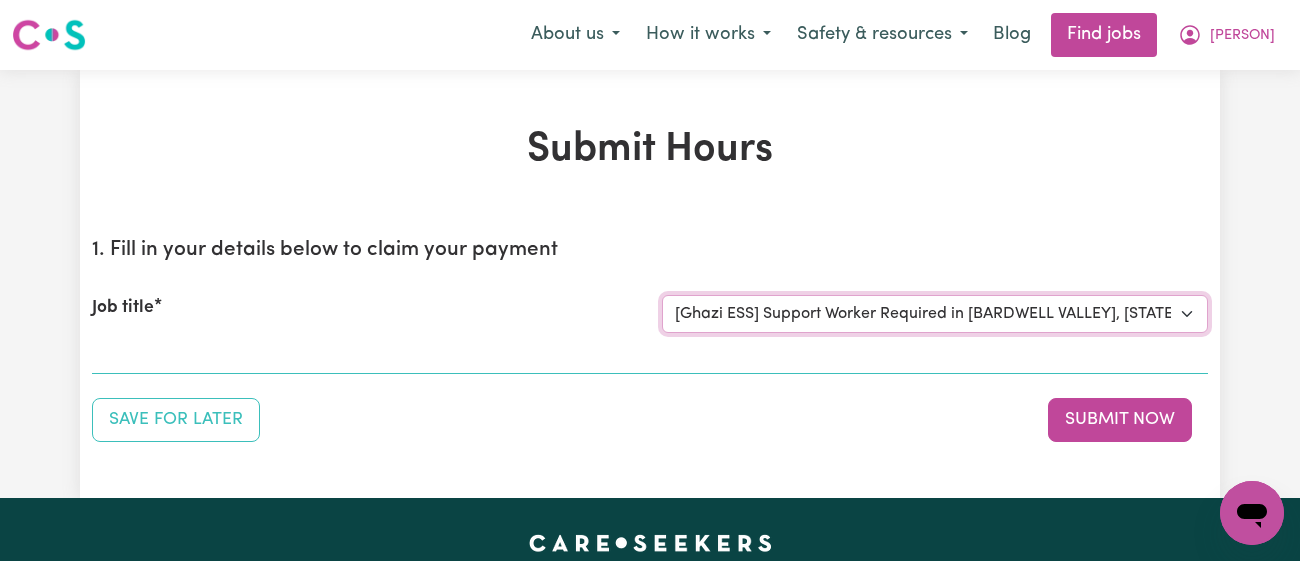 click on "Select the job you're submitting hours for... [[PERSON]] Male Support Worker Needed In Brighton Le Sands, [STATE], [STATE] [[PERSON]] Support Worker Required in Bardwell Valley, [STATE], [STATE] [[PERSON], [PERSON] & [PERSON]] Support Worker Required in Oatley, [STATE], [STATE] [[PERSON] ([PERSON])] Support worker required in North Epping, [STATE], [STATE] for Domestic Assistance [[PERSON]] Weekend Care worker needed at Strathfield, [STATE], [STATE] for Personal Care, Domestic Assistance and Social Companionship [[PERSON] [PERSON] [PERSON_ID]] URGENT Support Worker Needed Personal Care And Hoist/Transfers Ongoing Mon to Sat - Strathfield, [STATE], [STATE]" at bounding box center (935, 314) 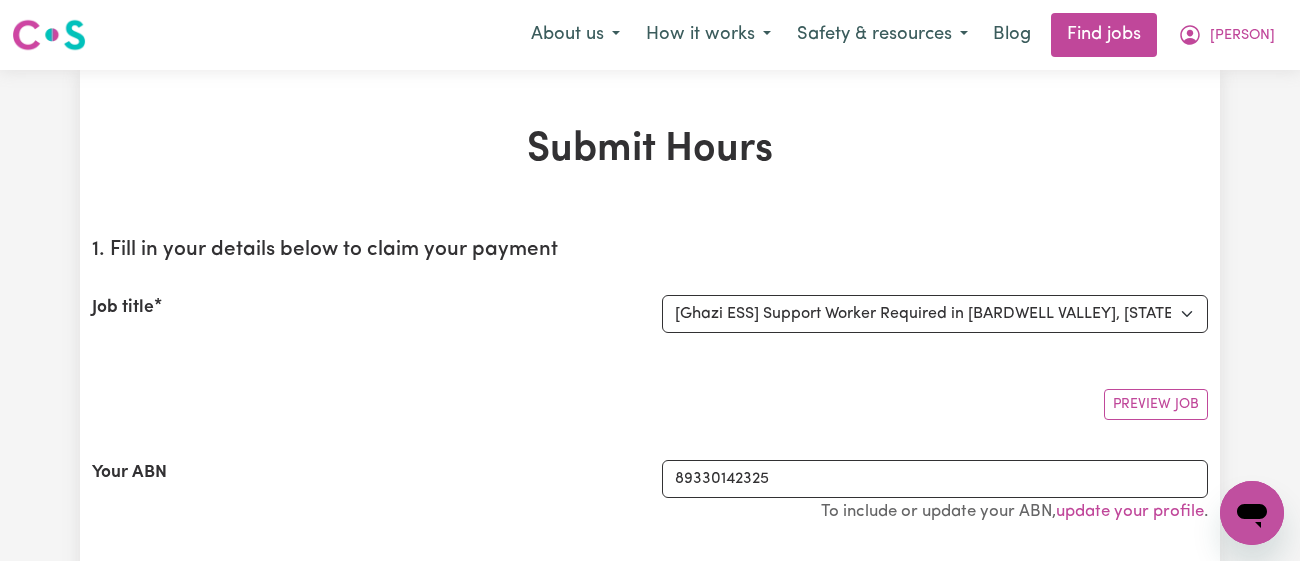 click on "Submit Hours 1. Fill in your details below to claim your payment Job title Select the job you're submitting hours for... [PERSON] Male Support Worker Needed In Brighton Le Sands, [STATE] [PERSON] Support Worker Required in Bardwell Valley, [STATE] [PERSON], [PERSON] Support Worker Required in Oatley, [STATE] [PERSON] Support worker required in North Epping, [STATE] for Domestic Assistance [PERSON] Weekend Care worker needed at Strathfield, [STATE] for Personal Care, Domestic Assistance and Social Companionship [PERSON] URGENT Support Worker Needed Personal Care And Hoist/Transfers Ongoing Mon to Sat - Strathfield, [STATE] Preview Job Your ABN [ABN] To include or update your ABN, update your profile . 2. Enter the details of your shift(s) Date of care work / / Start time : -- am pm End time : -- am pm Hourly rate Select rate... $43.00 (Weekday) $72.00 (Public Holiday) Remove Add shift No expenses have been included. Add an expense Comments" at bounding box center [650, 1444] 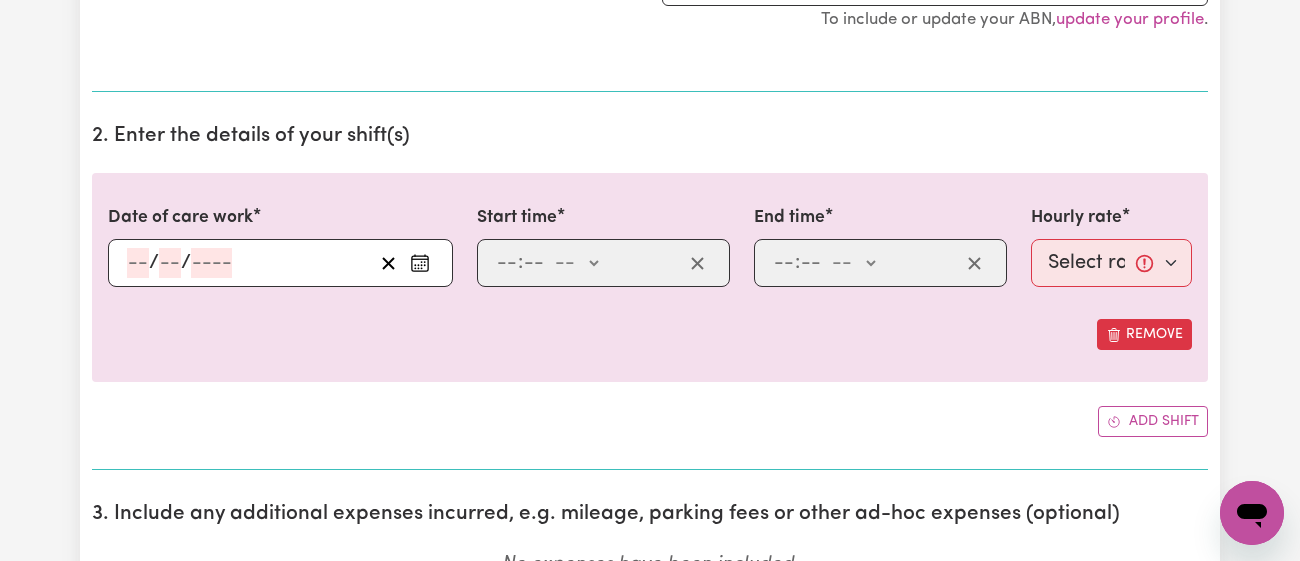 scroll, scrollTop: 614, scrollLeft: 0, axis: vertical 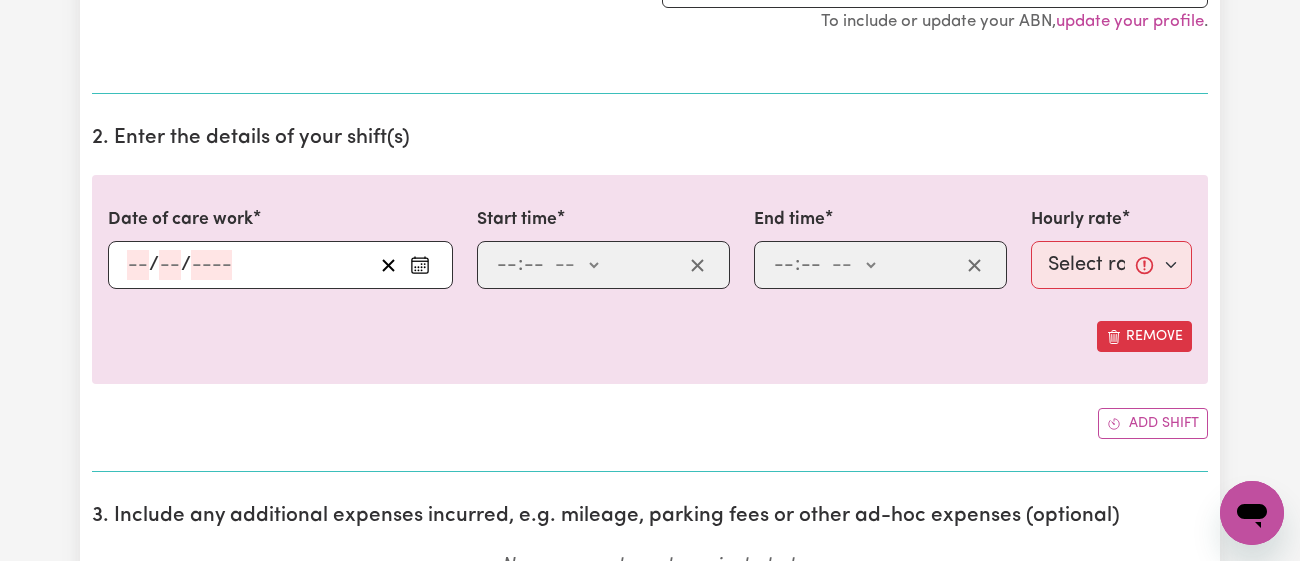 click 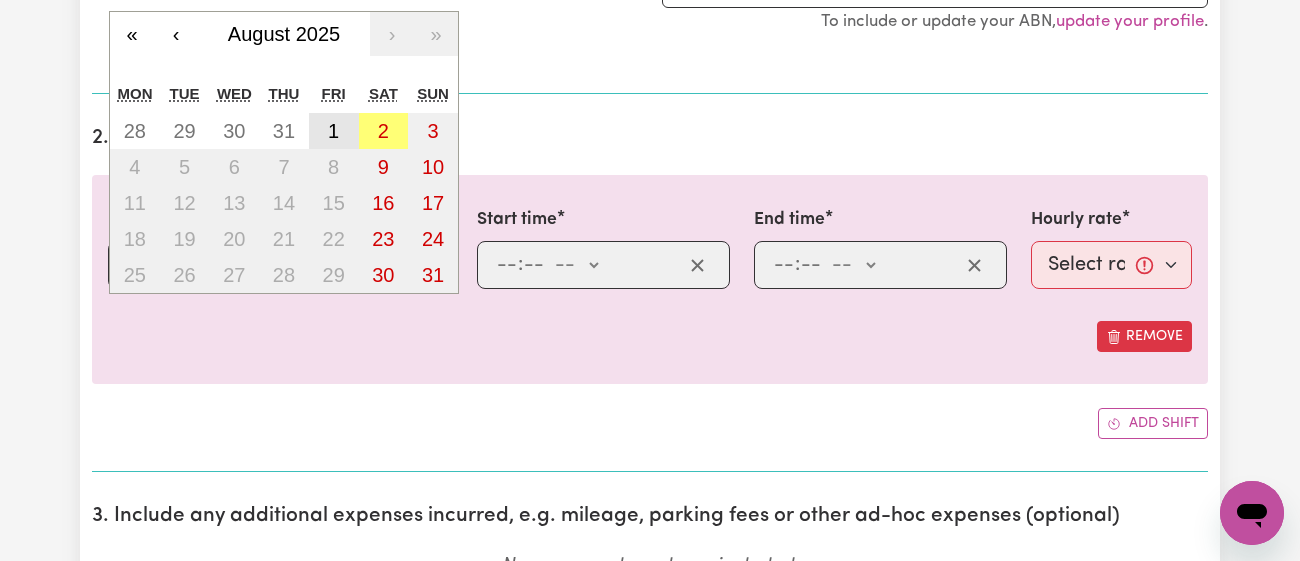 click on "1" at bounding box center [334, 131] 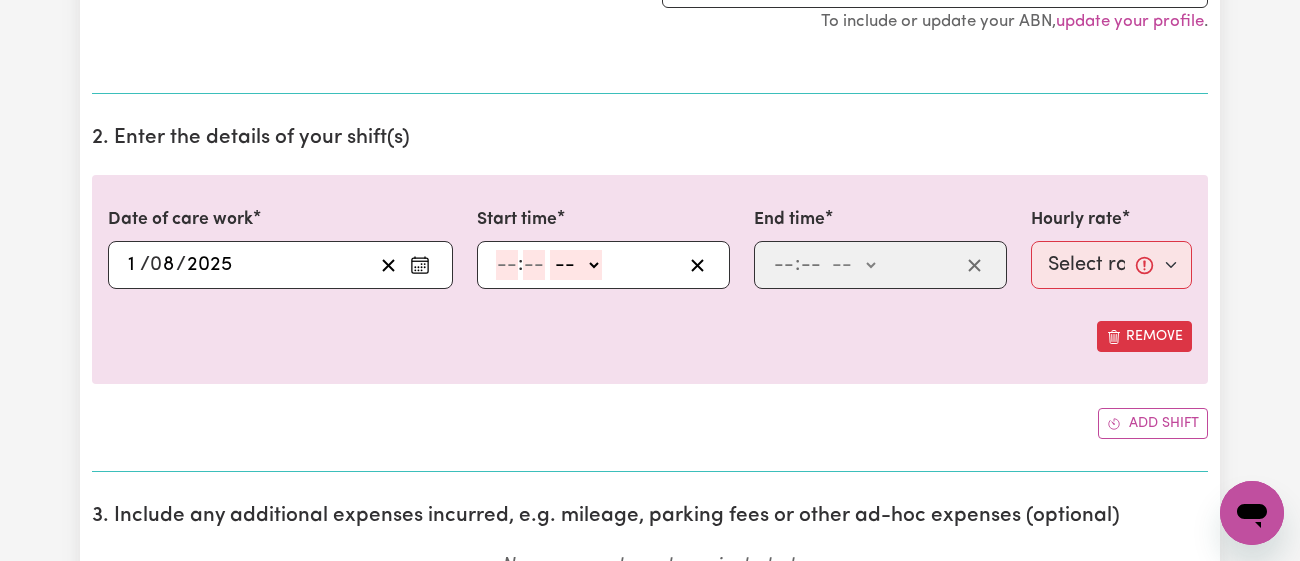 click 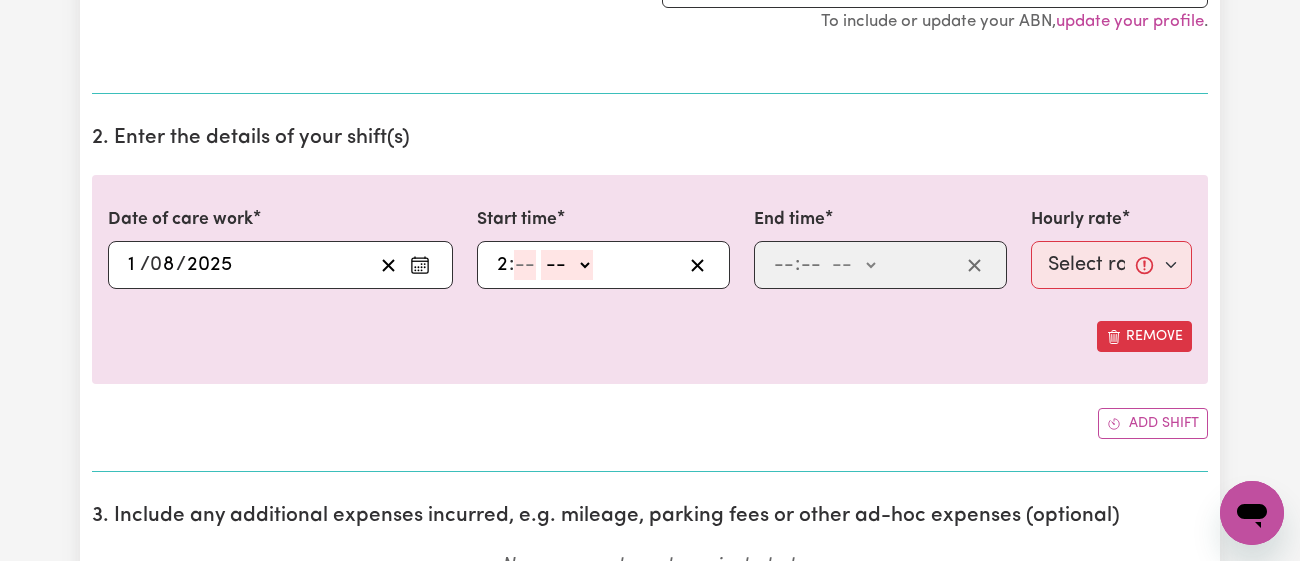 type on "2" 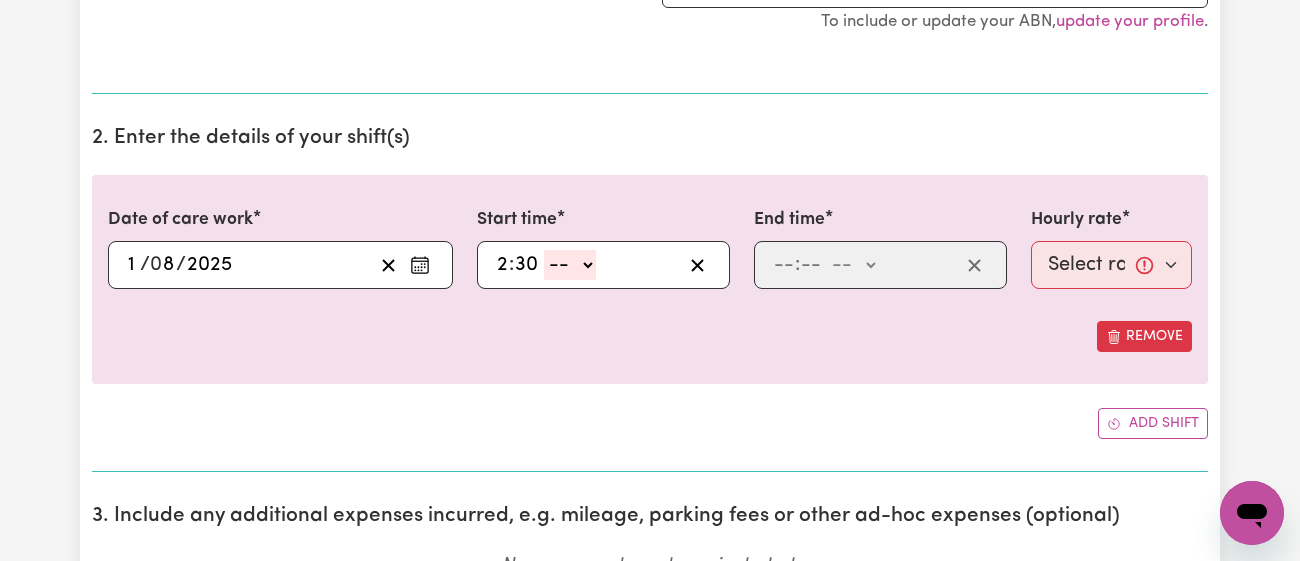 type on "30" 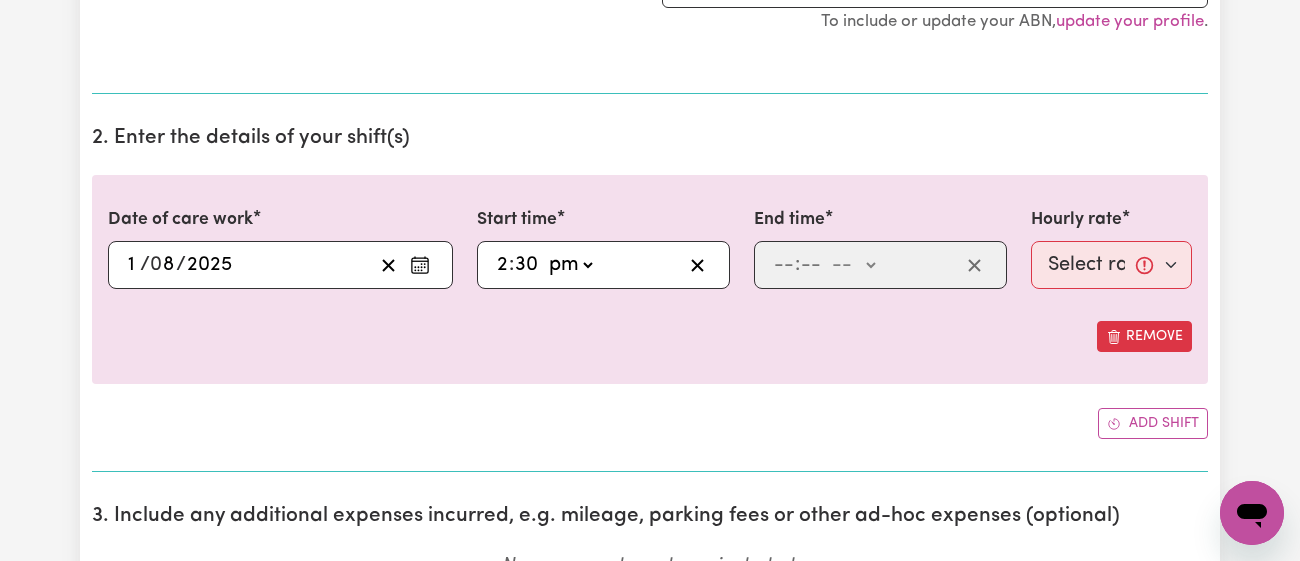 click on "-- am pm" 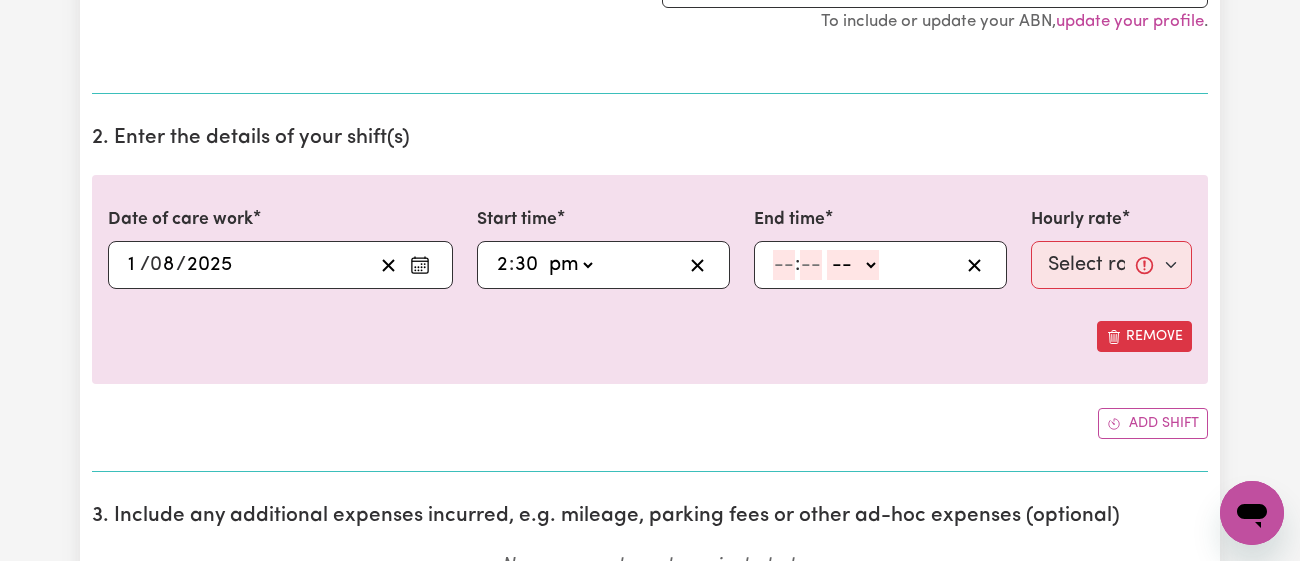 click on ":" 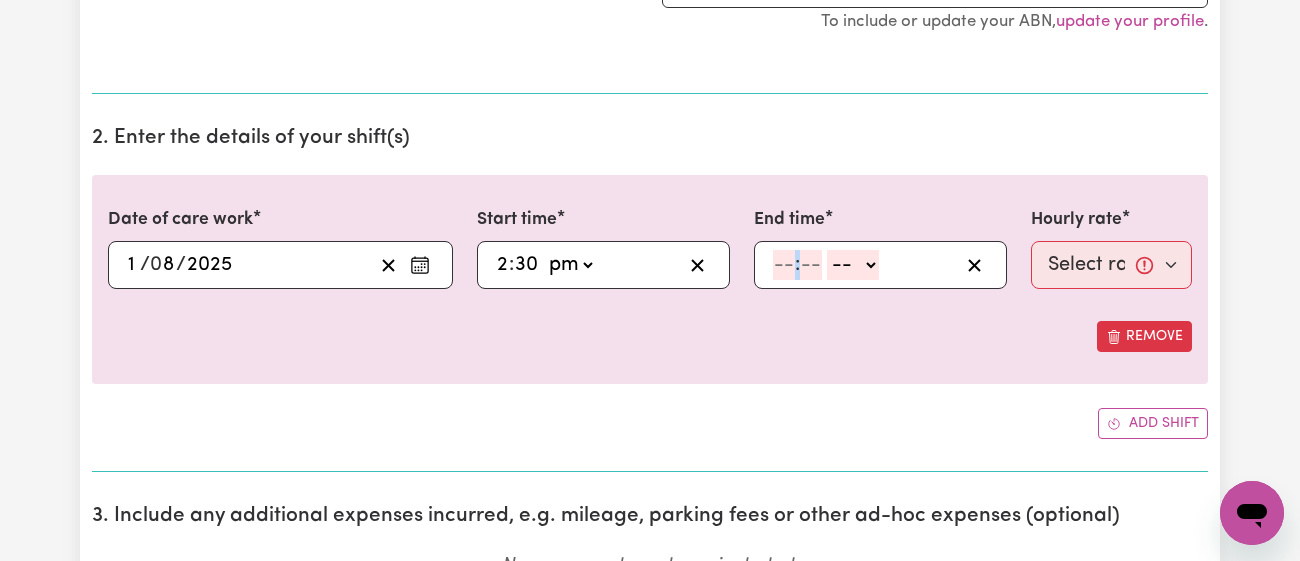 click 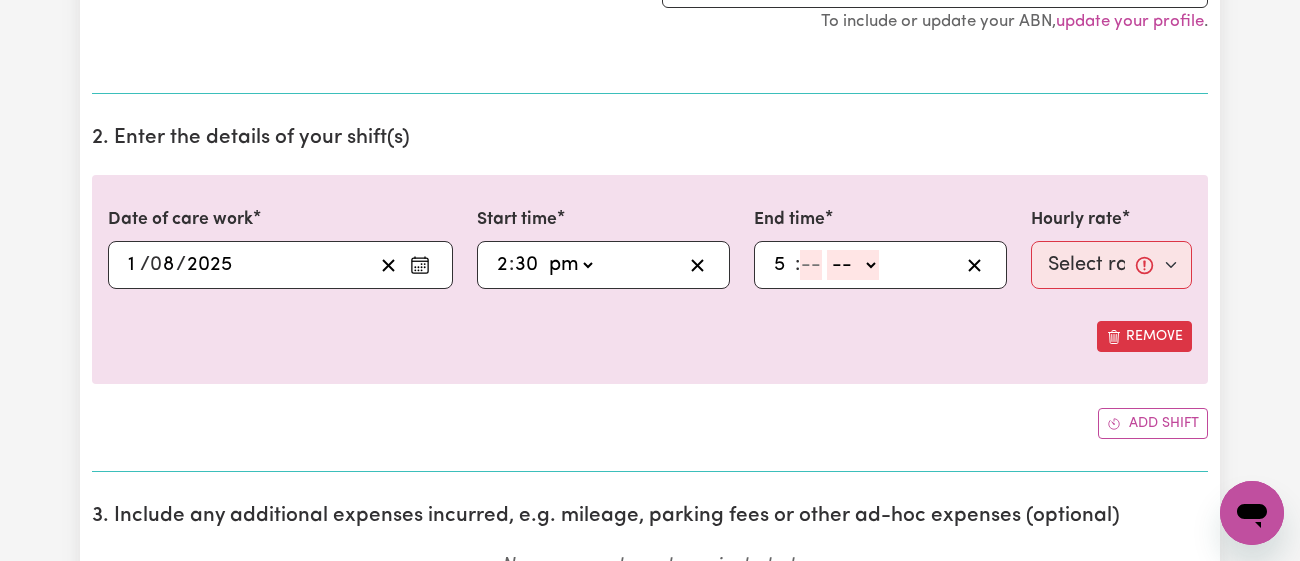 type on "5" 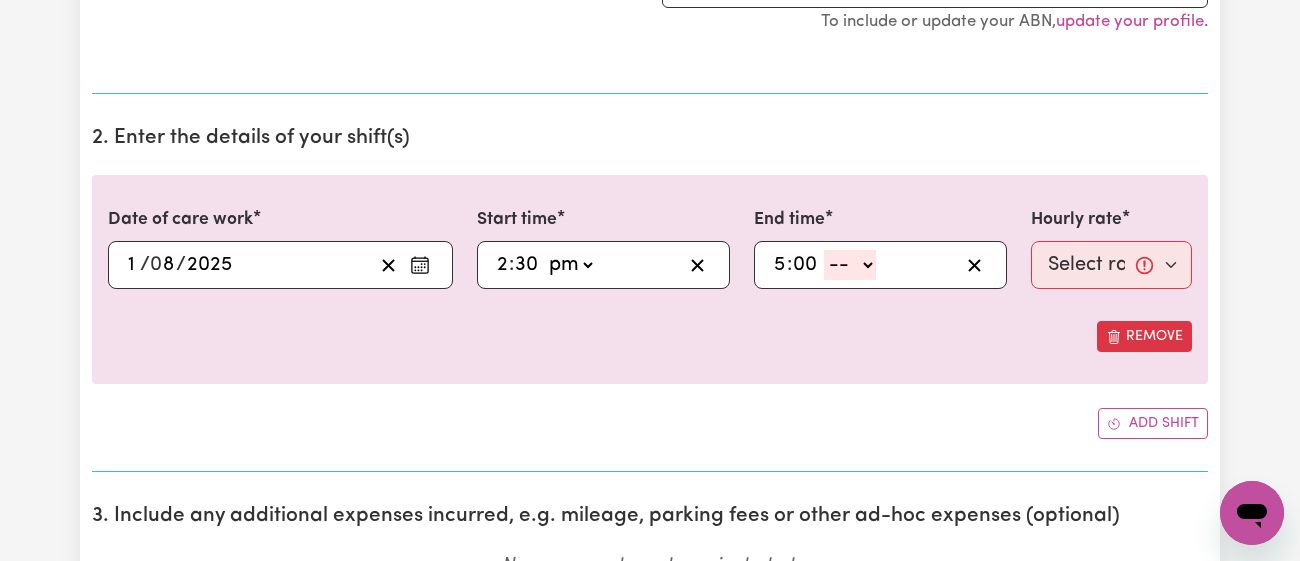 type on "00" 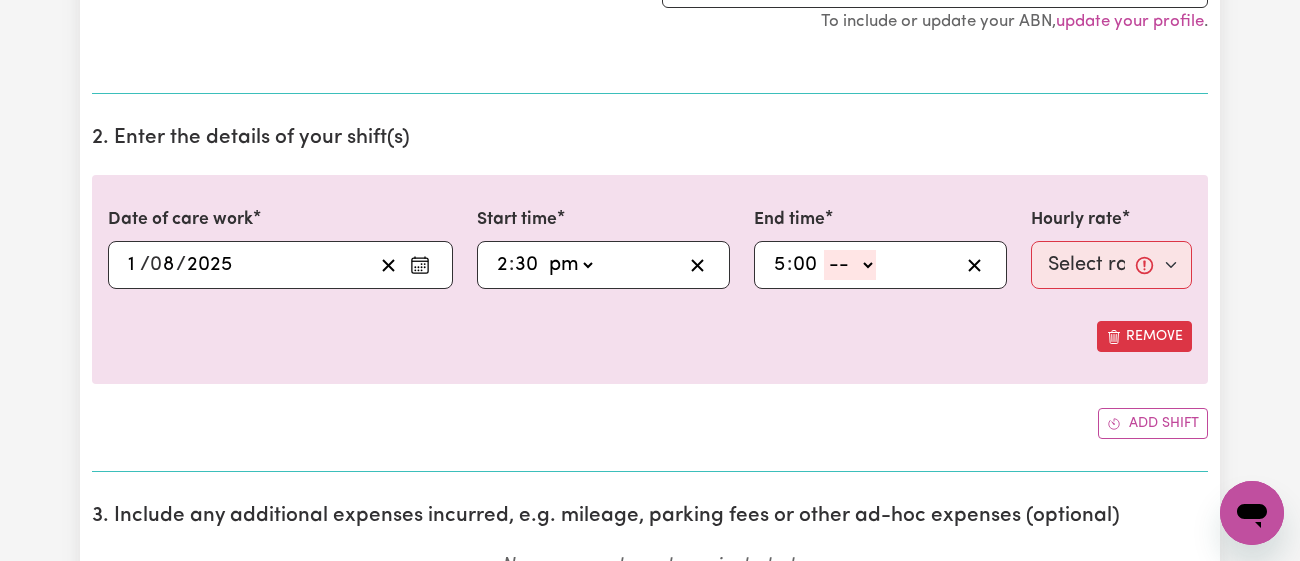 click on "-- am pm" 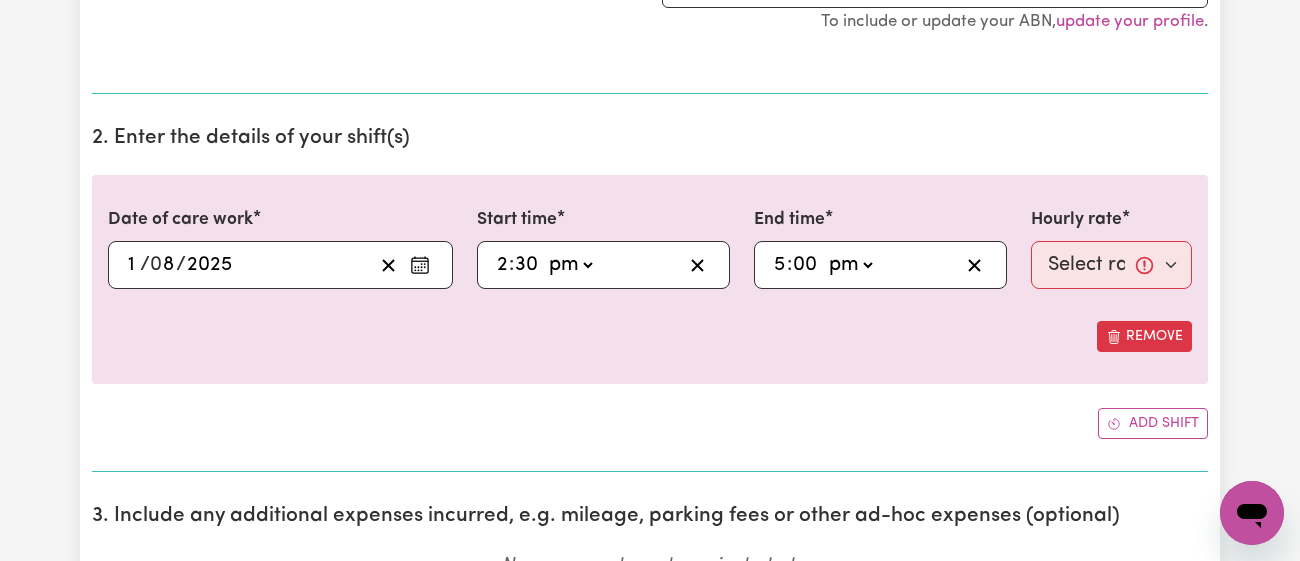 click on "-- am pm" 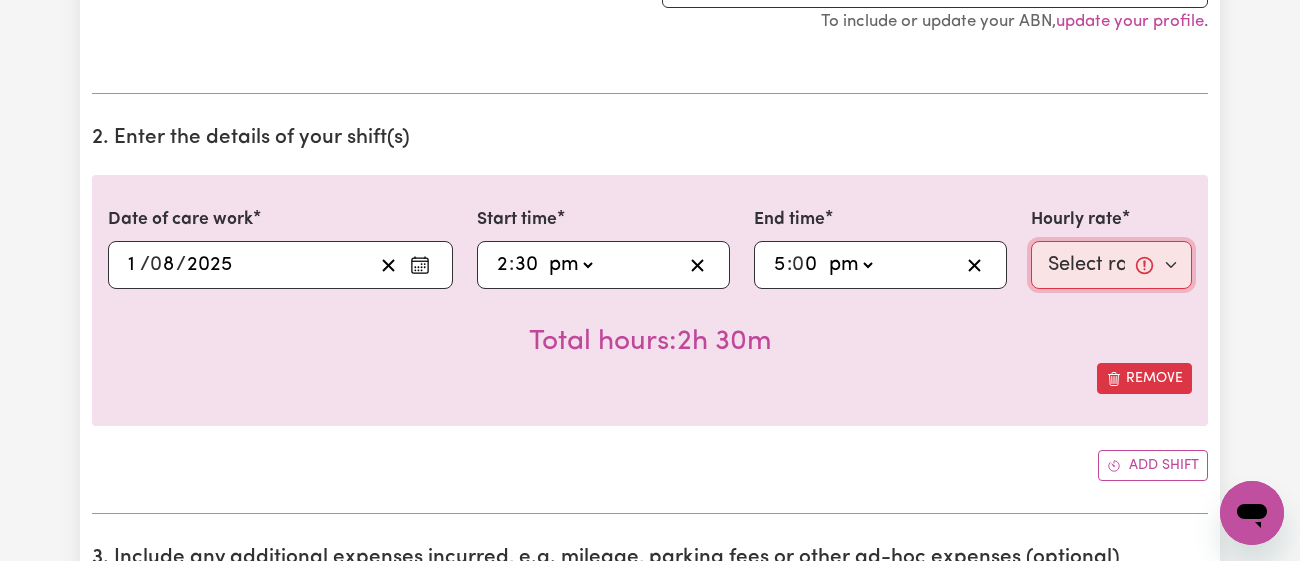 click on "Select rate... $[PRICE] ([DAY_TYPE]) $[PRICE] ([HOLIDAY_NAME])" at bounding box center [1111, 265] 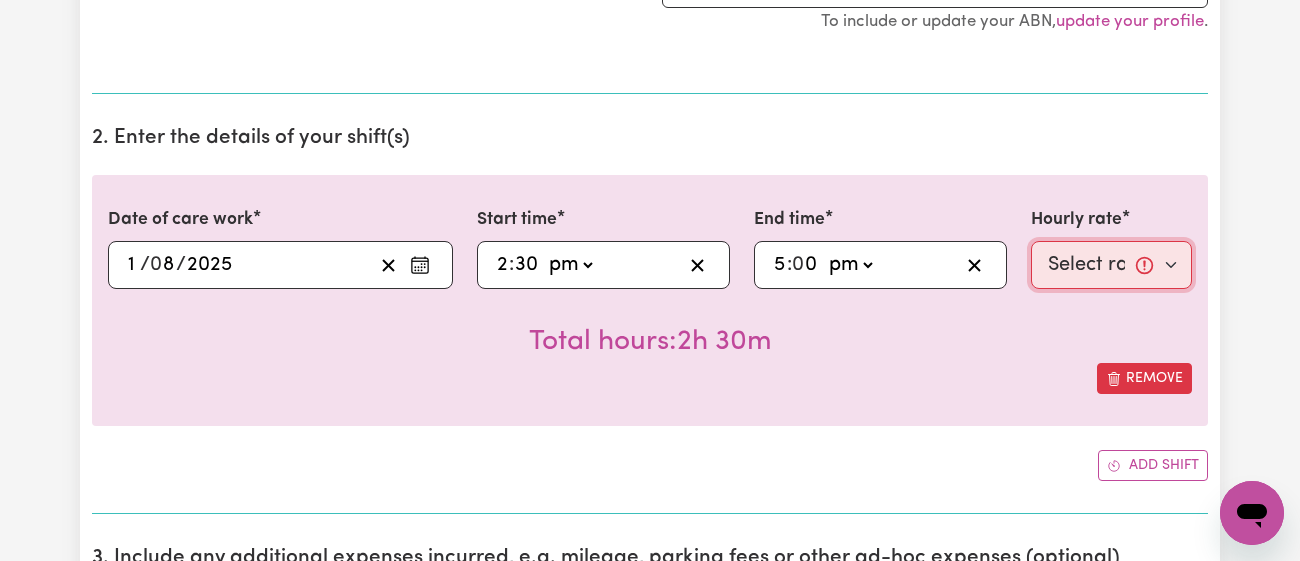 select on "43-Weekday" 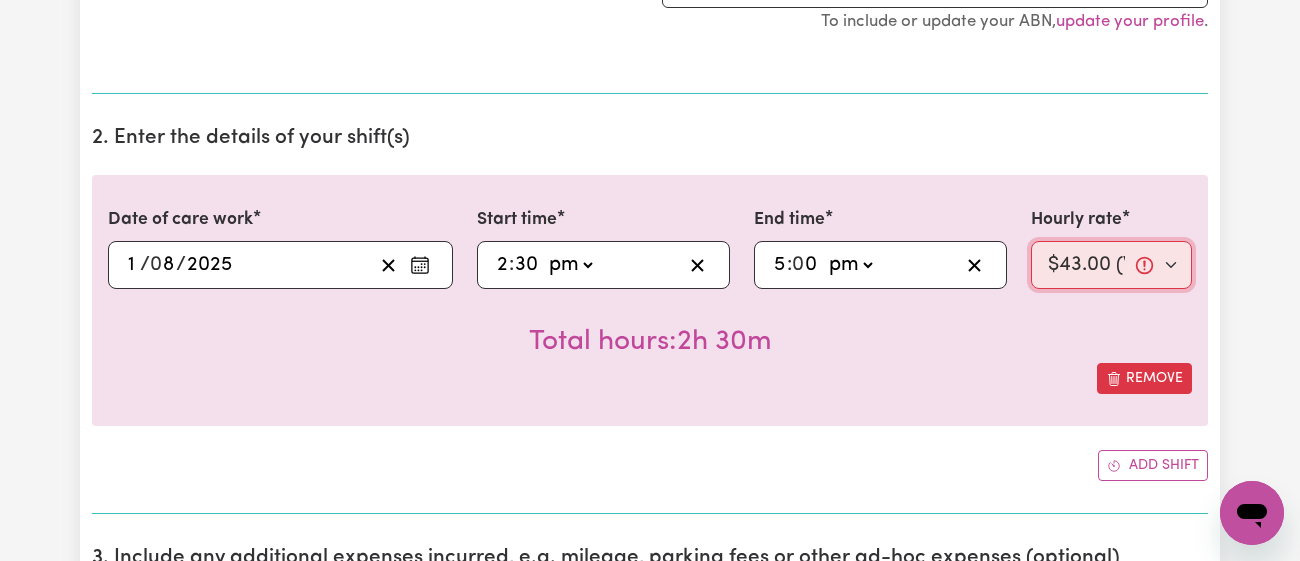 click on "Select rate... $[PRICE] ([DAY_TYPE]) $[PRICE] ([HOLIDAY_NAME])" at bounding box center (1111, 265) 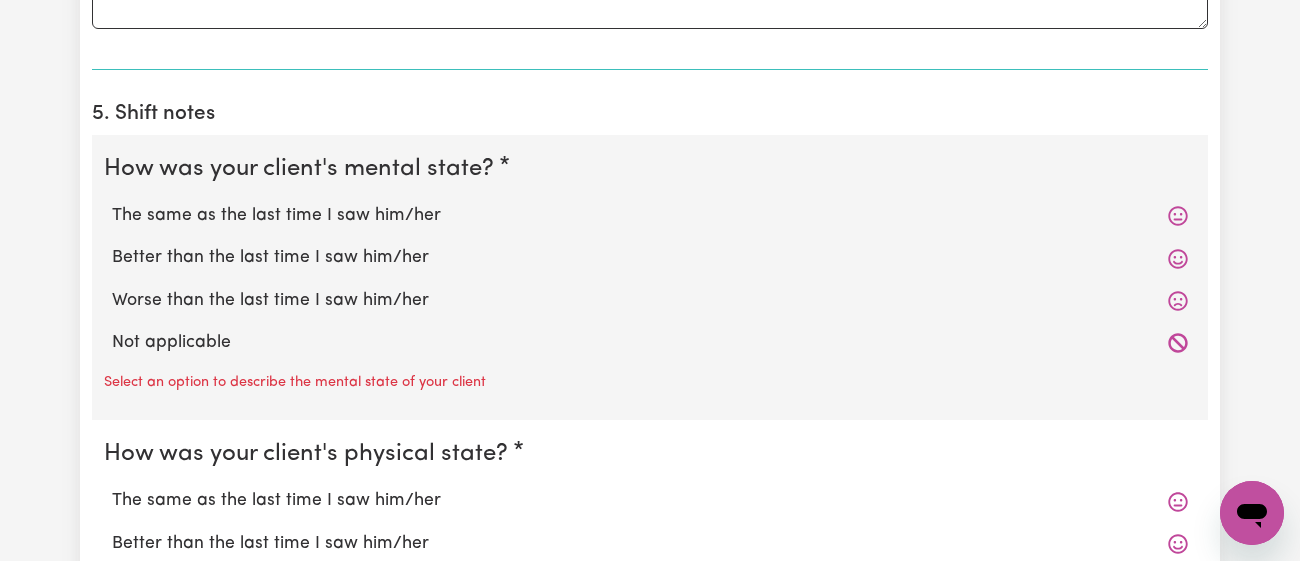 scroll, scrollTop: 1536, scrollLeft: 0, axis: vertical 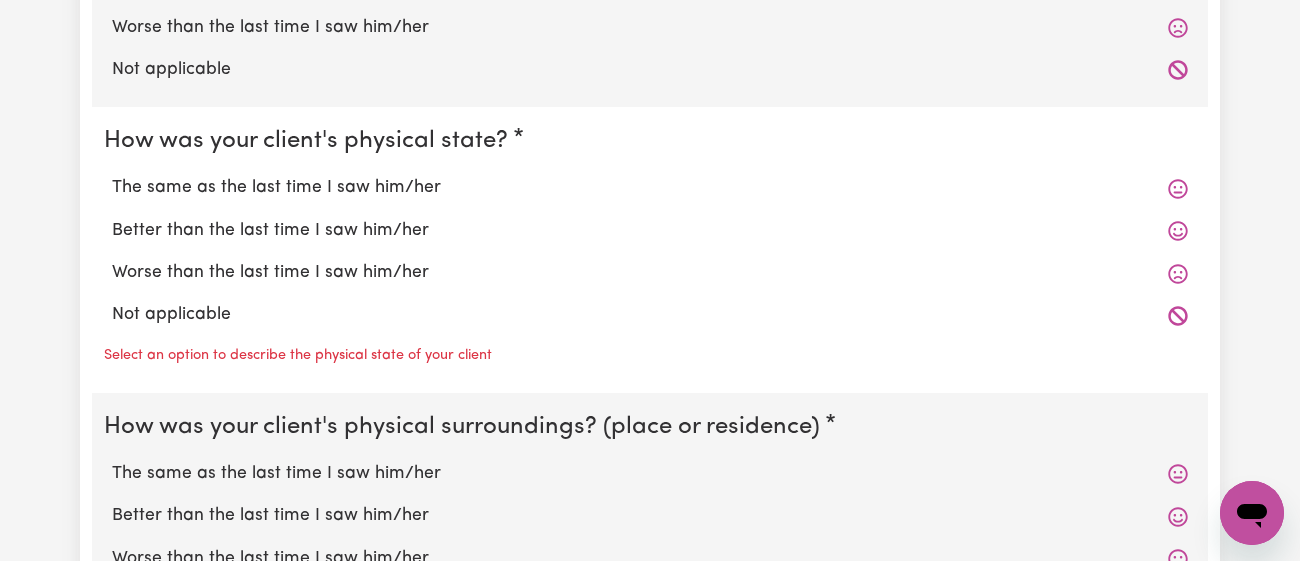 click on "The same as the last time I saw him/her" at bounding box center (650, 188) 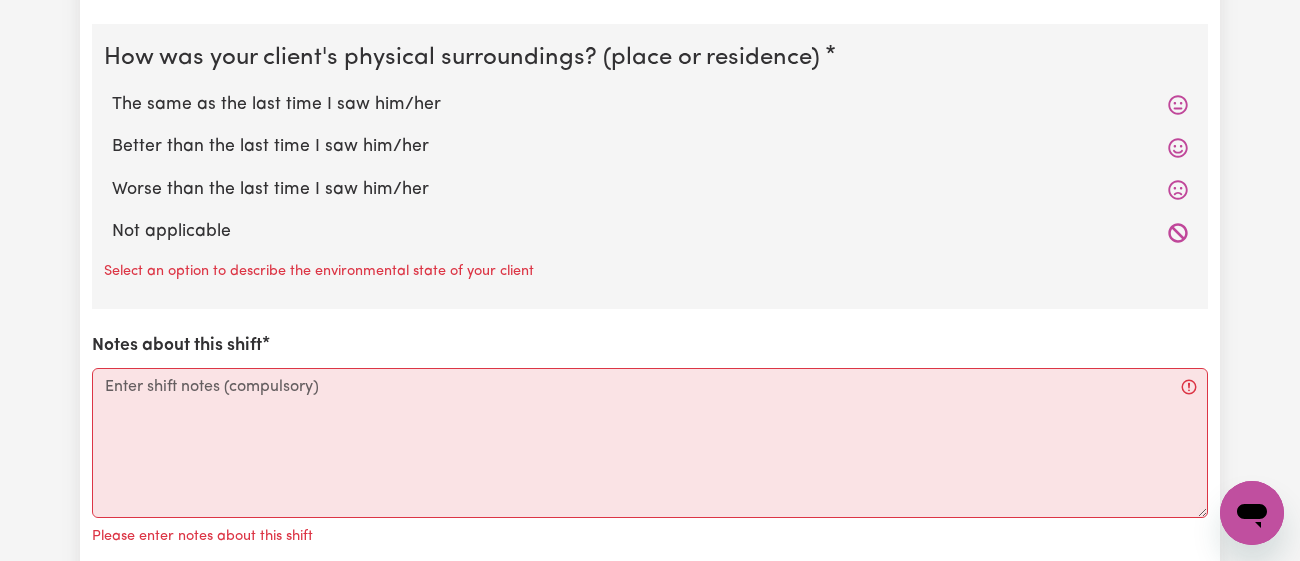 scroll, scrollTop: 2140, scrollLeft: 0, axis: vertical 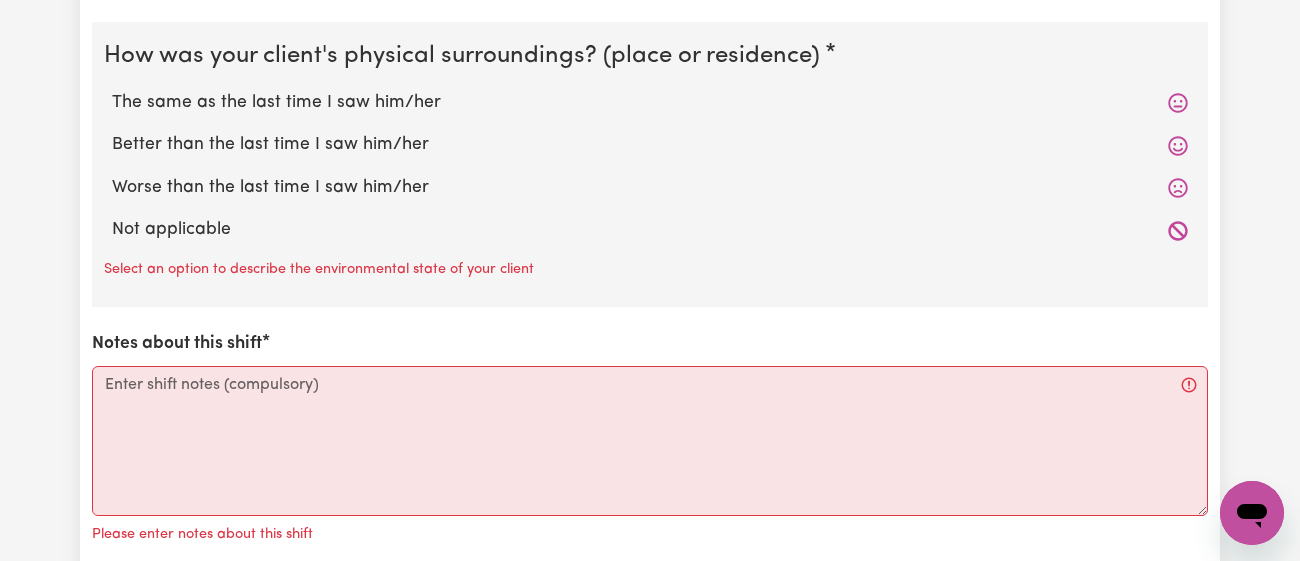 click on "The same as the last time I saw him/her" at bounding box center (650, 103) 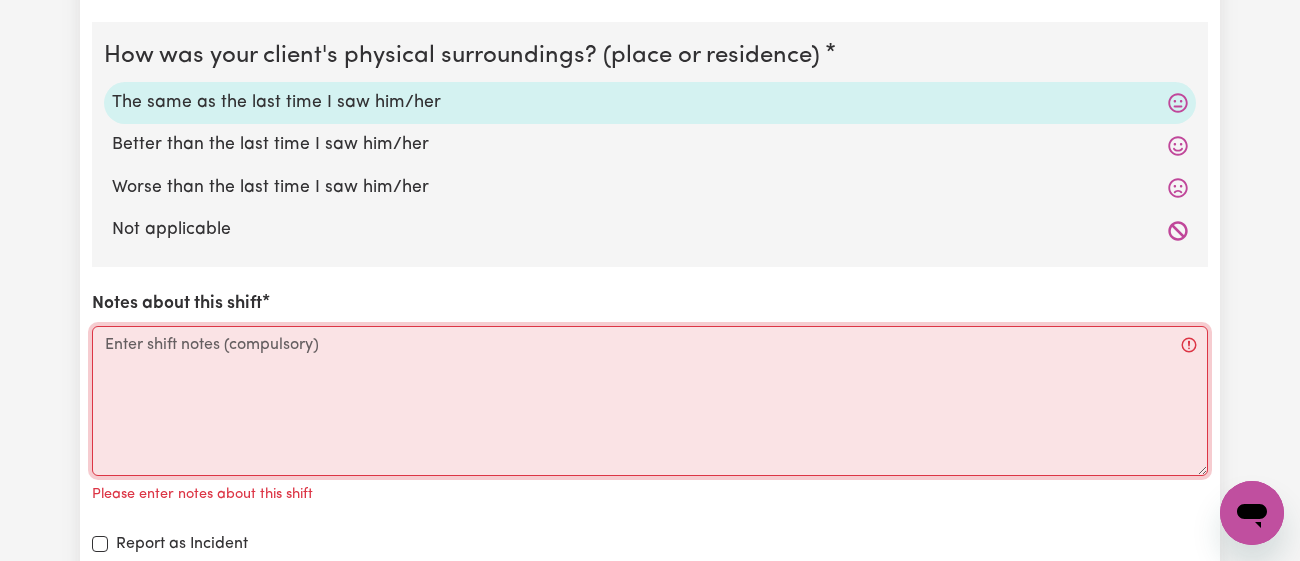 click on "Notes about this shift" at bounding box center (650, 401) 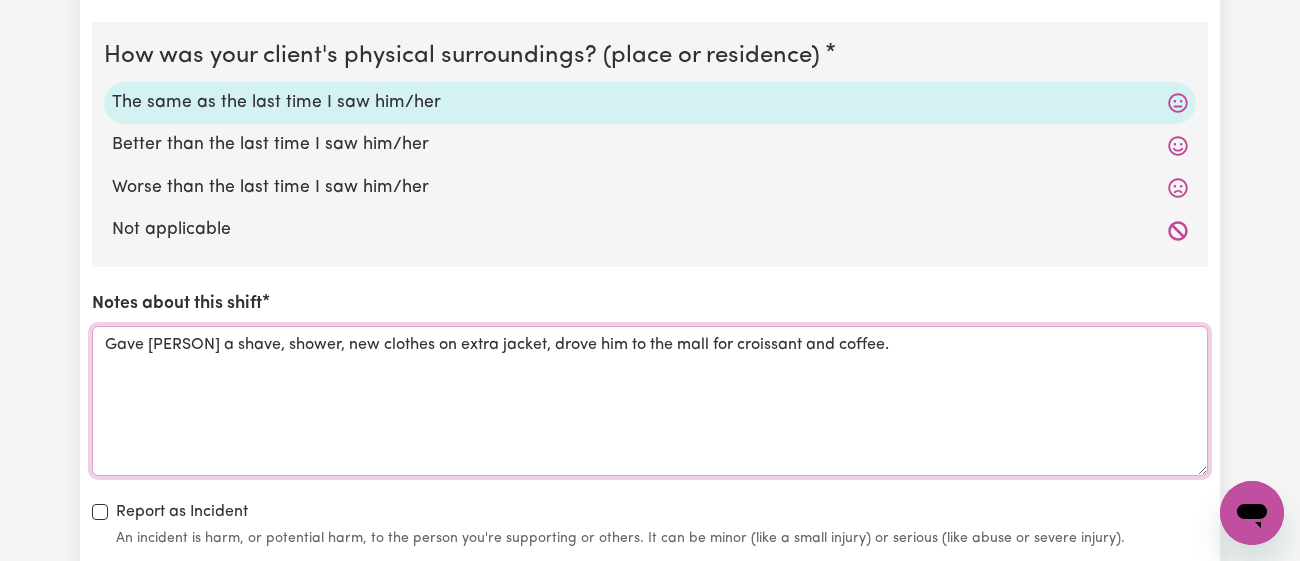 click on "Gave [PERSON] a shave, shower, new clothes on extra jacket, drove him to the mall for croissant and coffee." at bounding box center [650, 401] 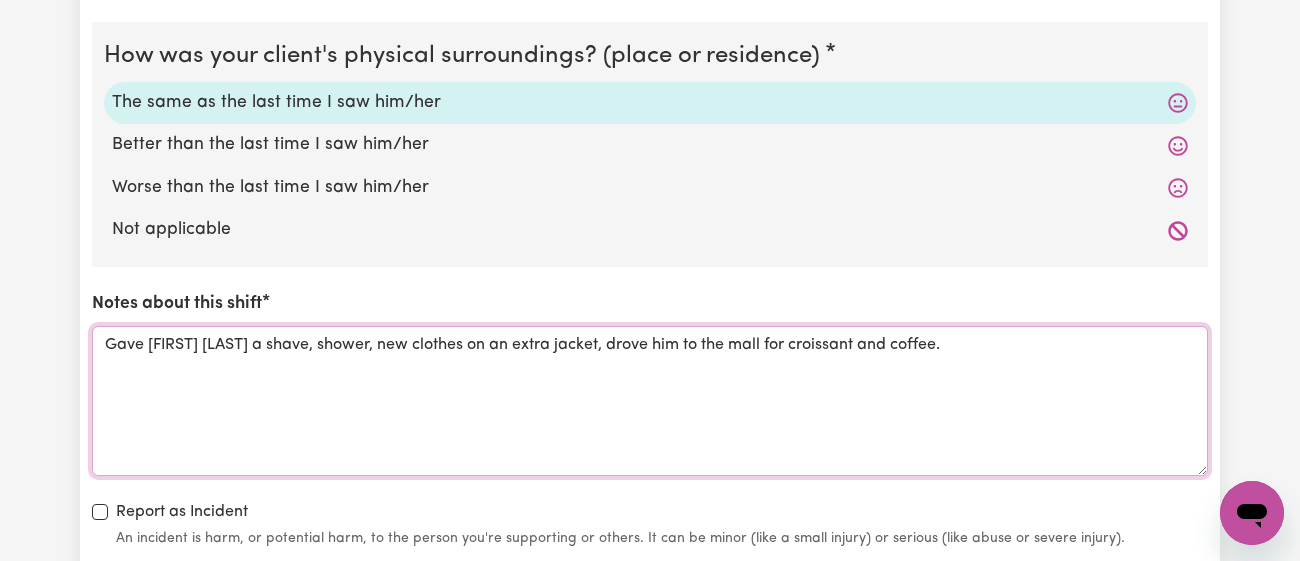 click on "Gave [FIRST] [LAST] a shave, shower, new clothes on an extra jacket, drove him to the mall for croissant and coffee." at bounding box center [650, 401] 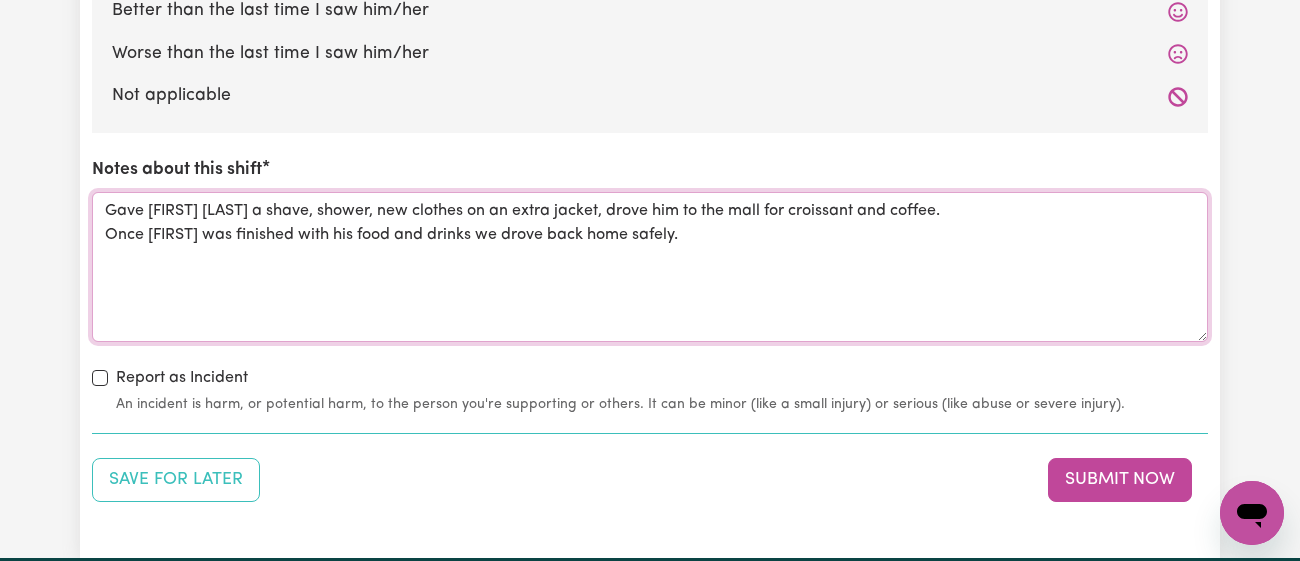 scroll, scrollTop: 2275, scrollLeft: 0, axis: vertical 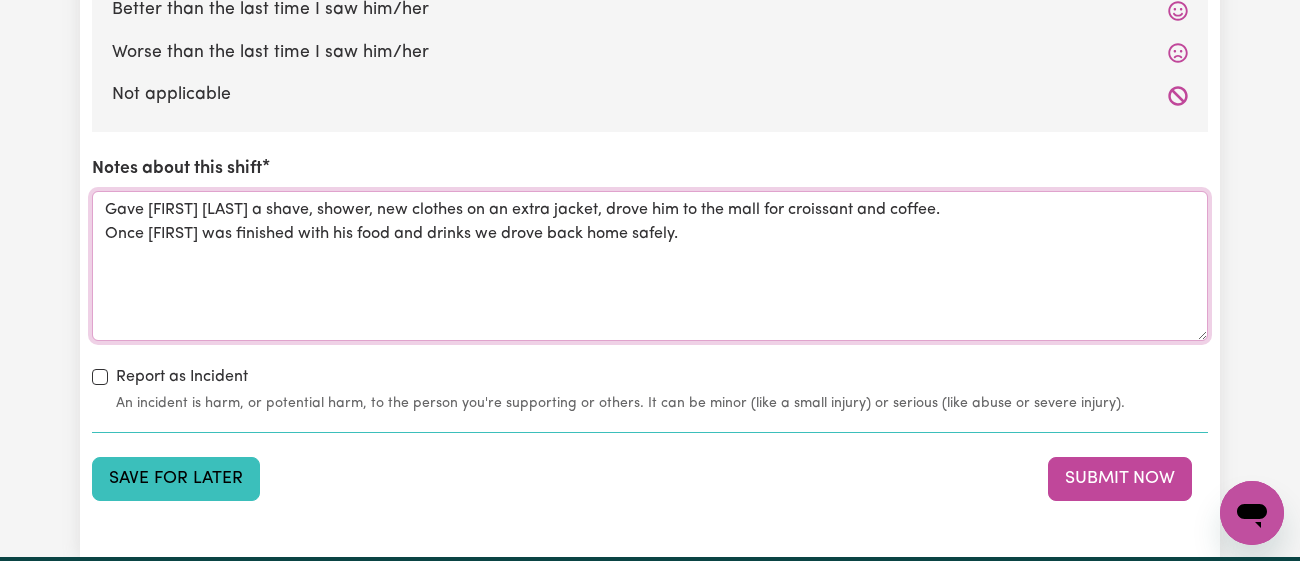 type on "Gave [FIRST] [LAST] a shave, shower, new clothes on an extra jacket, drove him to the mall for croissant and coffee.
Once [FIRST] was finished with his food and drinks we drove back home safely." 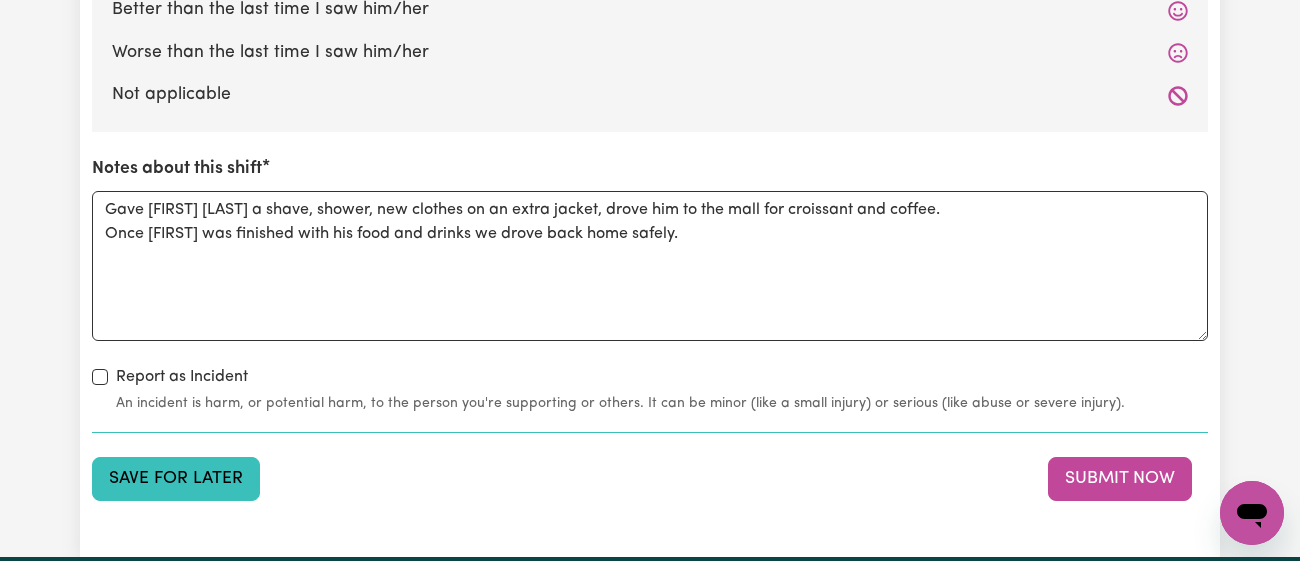 click on "Save for Later" at bounding box center [176, 479] 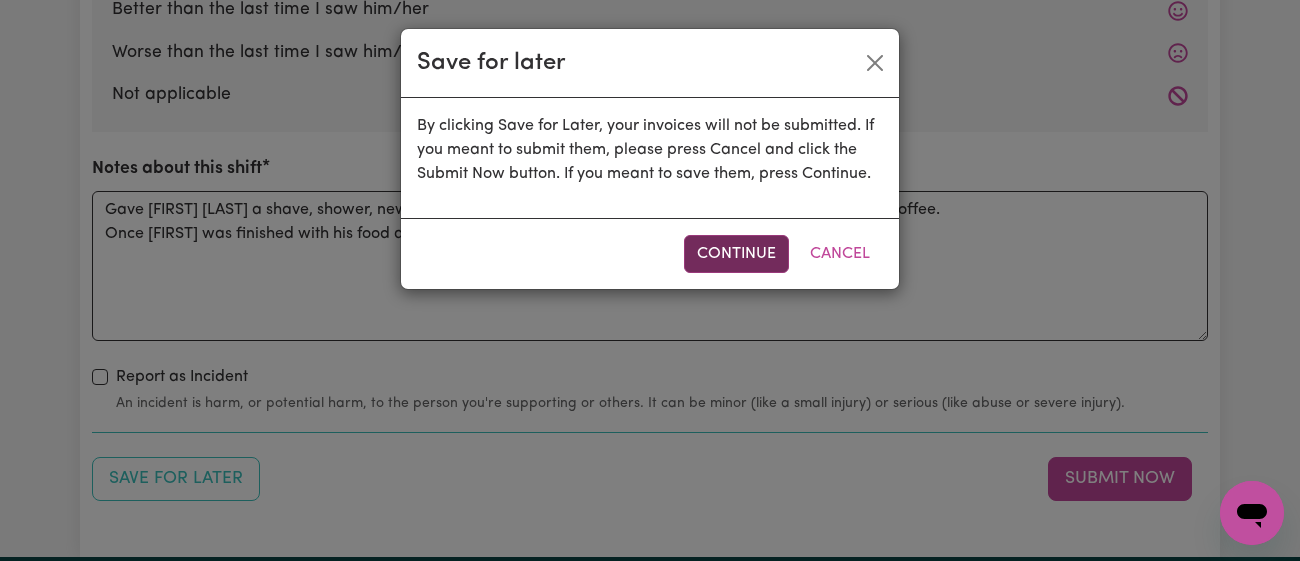 click on "Continue" at bounding box center (736, 254) 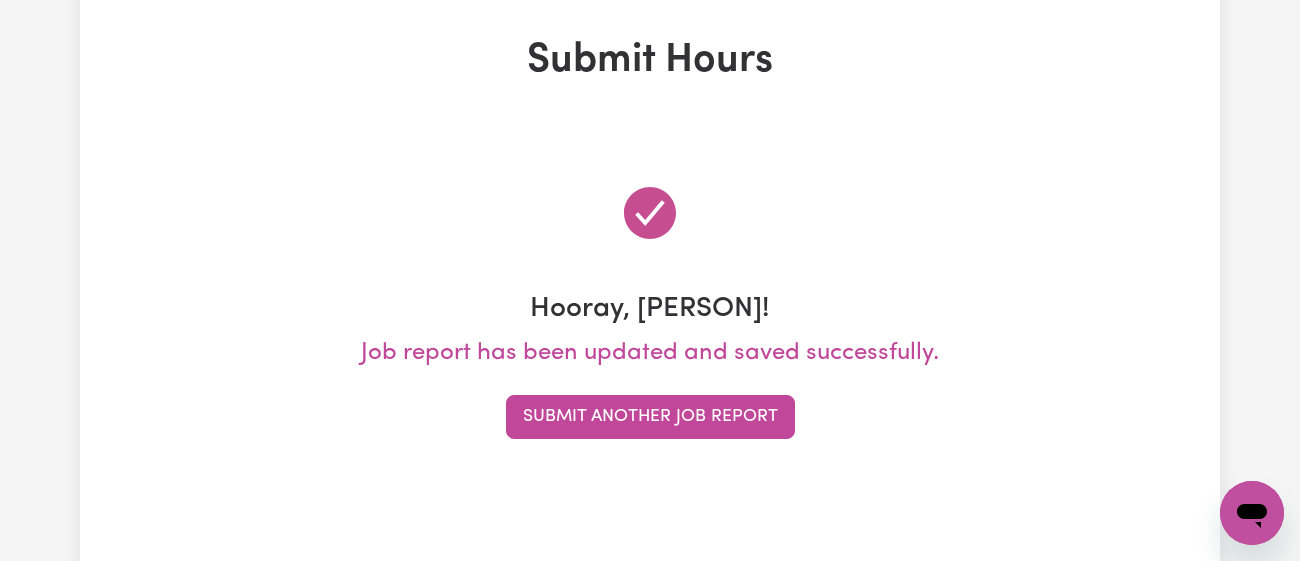 scroll, scrollTop: 0, scrollLeft: 0, axis: both 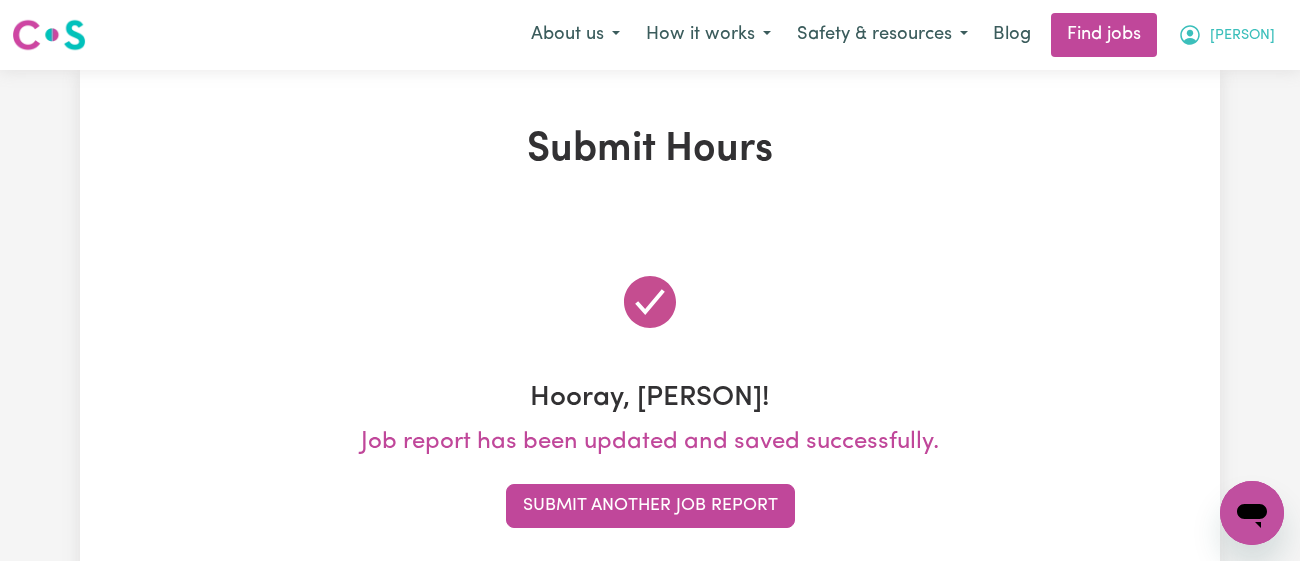 click on "[PERSON]" at bounding box center (1242, 36) 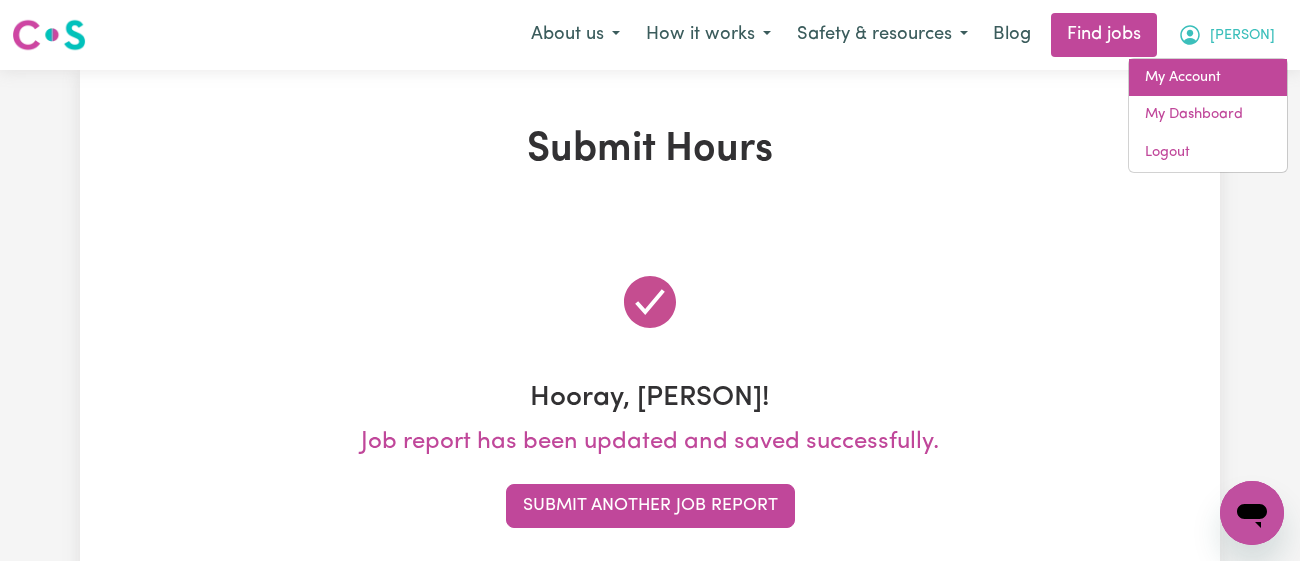 click on "My Account" at bounding box center (1208, 78) 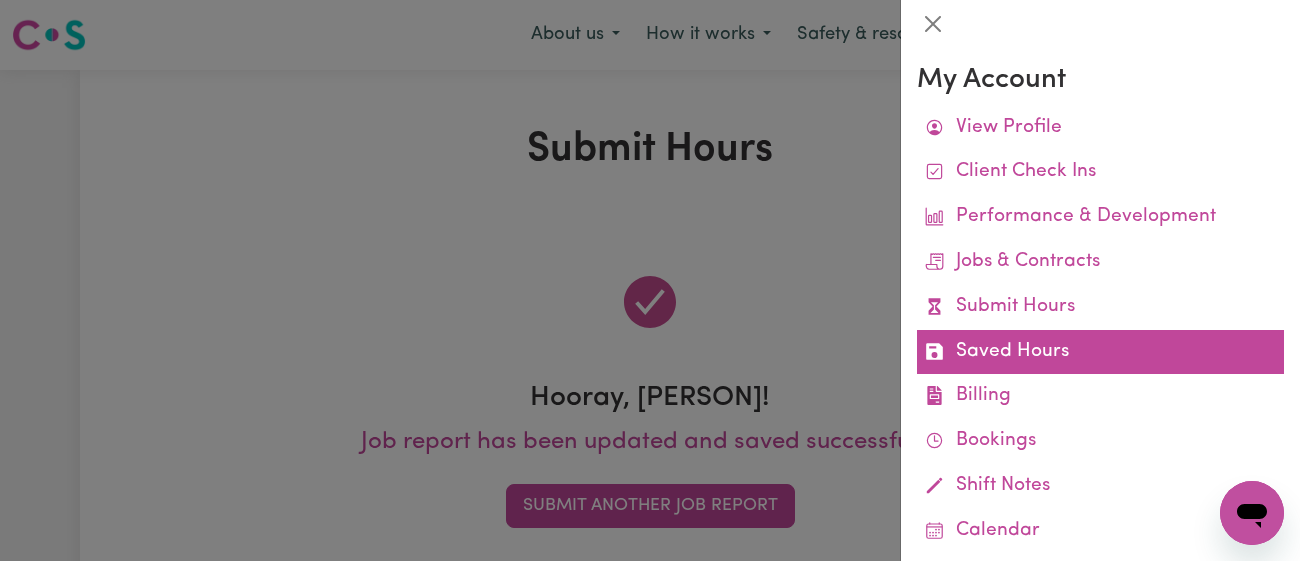 click on "Saved Hours" at bounding box center (1100, 352) 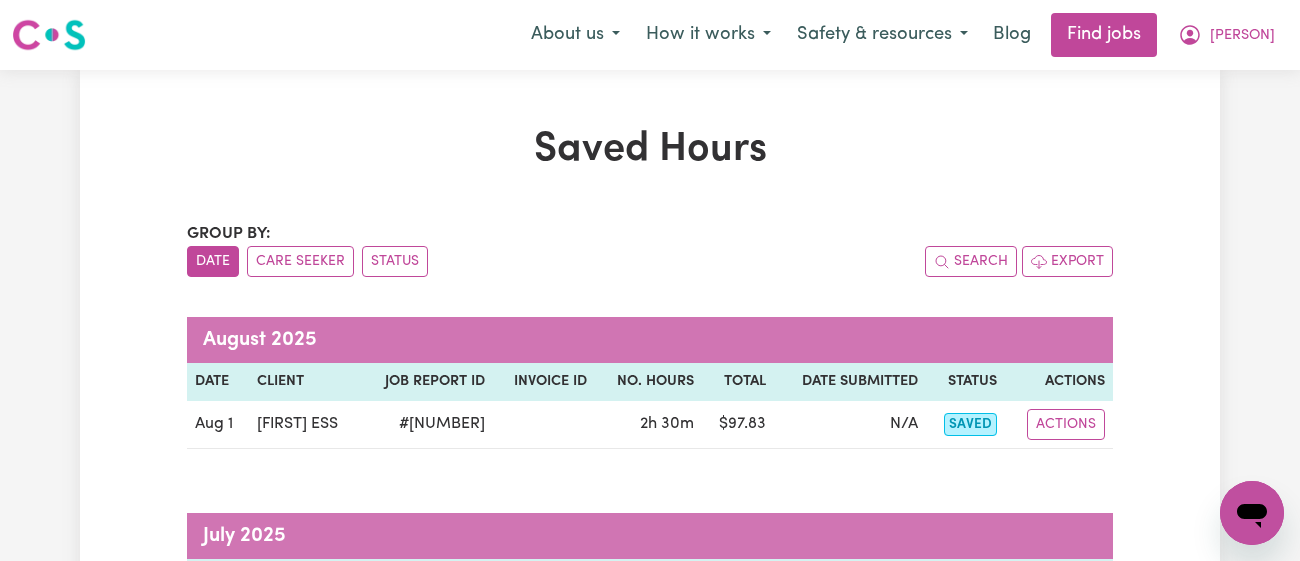 click on "Search Export" at bounding box center [881, 261] 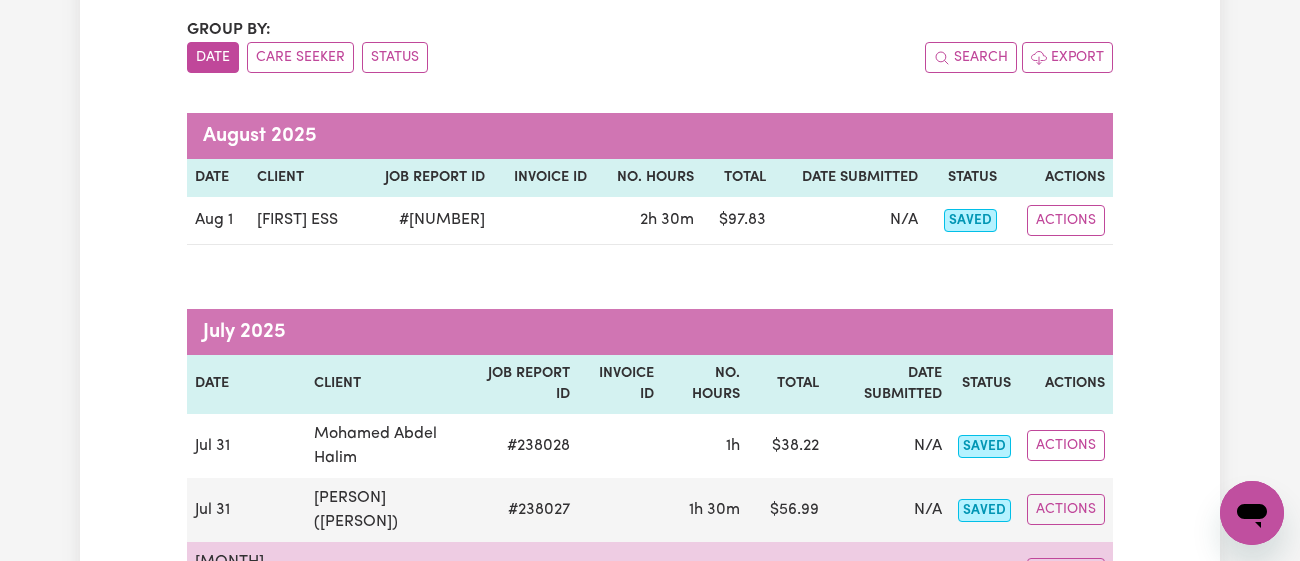 scroll, scrollTop: 206, scrollLeft: 0, axis: vertical 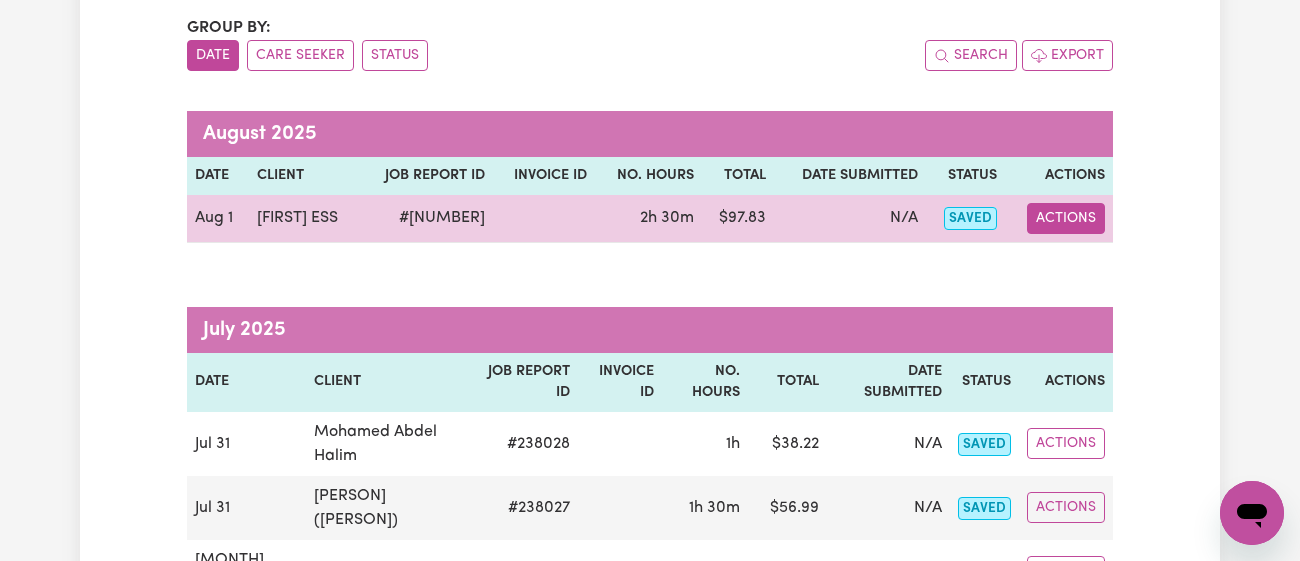 click on "Actions" at bounding box center (1066, 218) 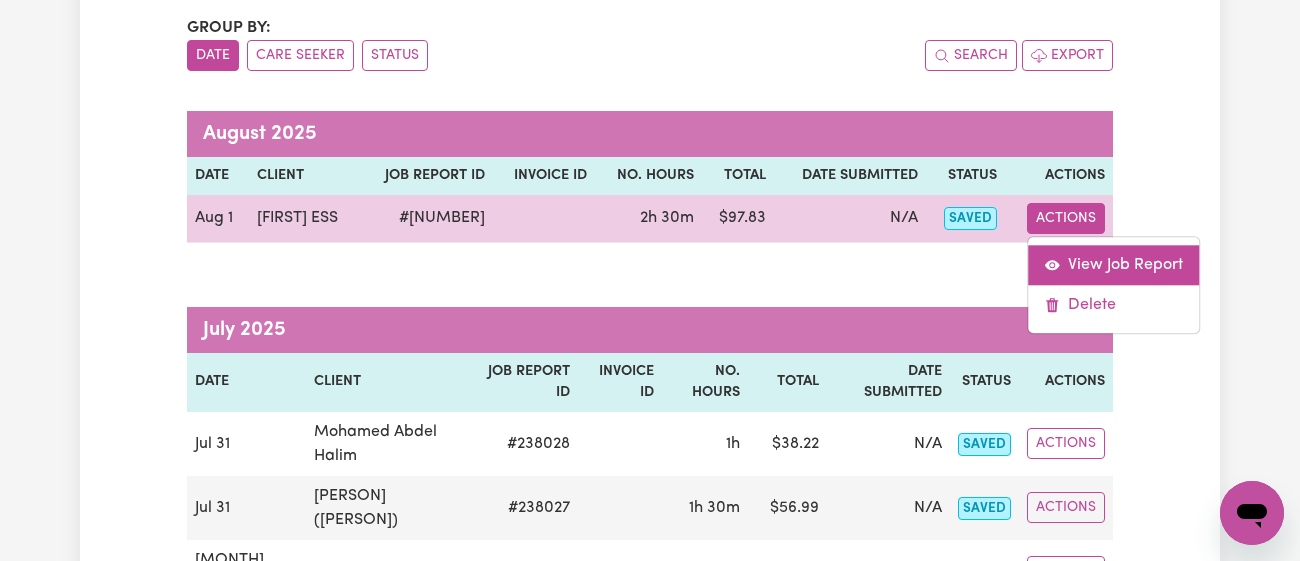 click 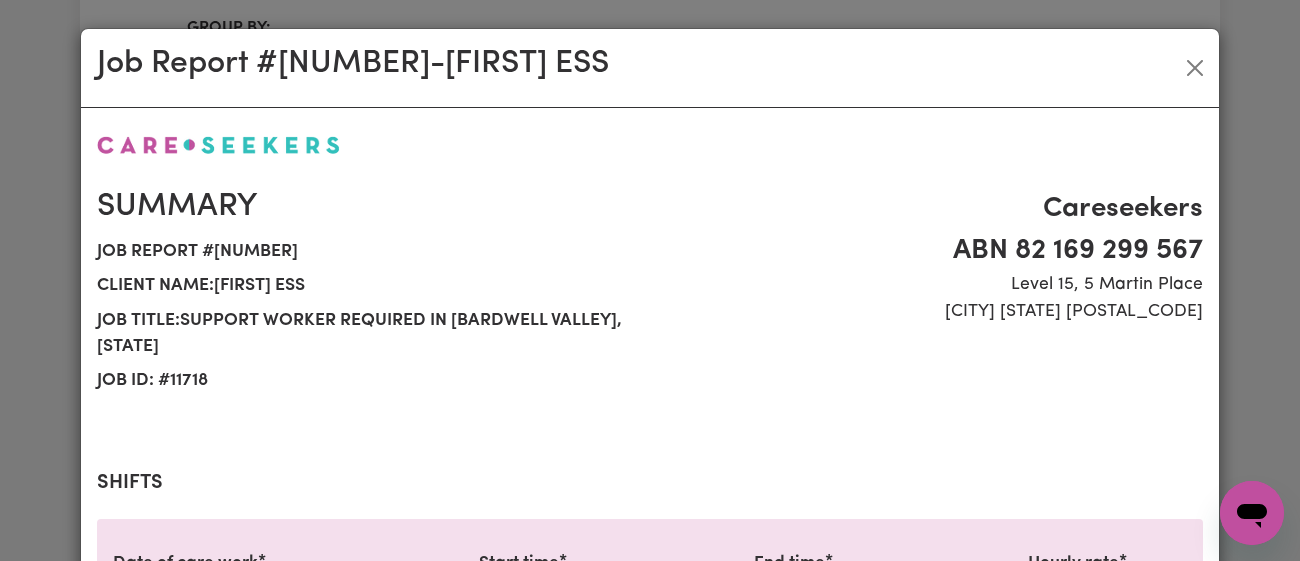 select on "43-Weekday" 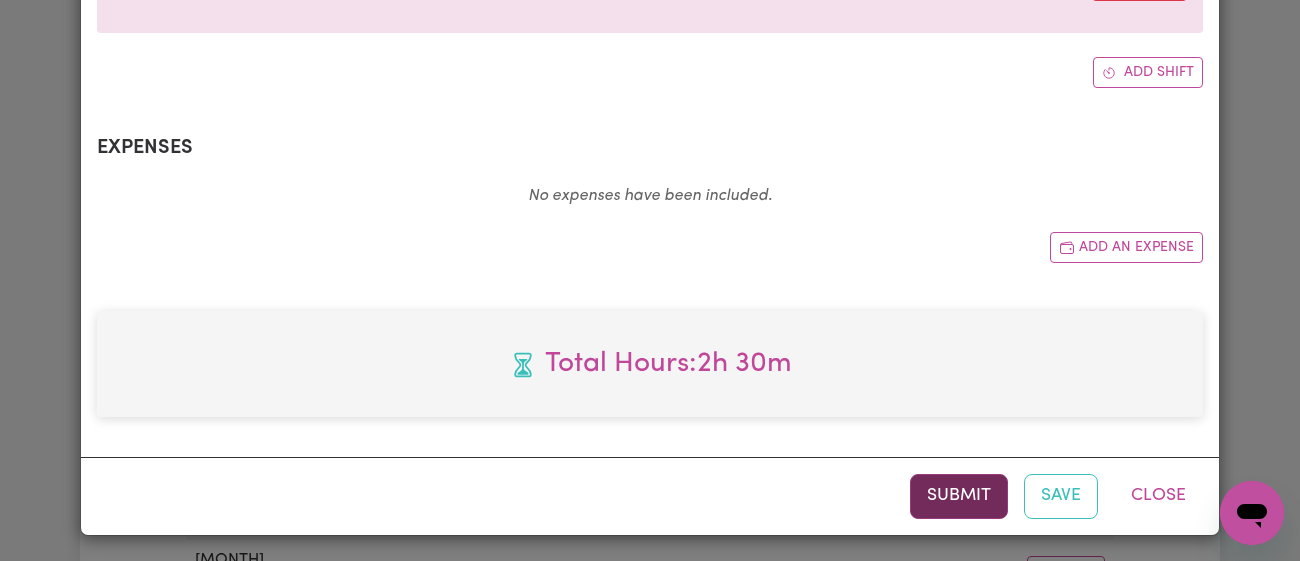 click on "Submit" at bounding box center (959, 496) 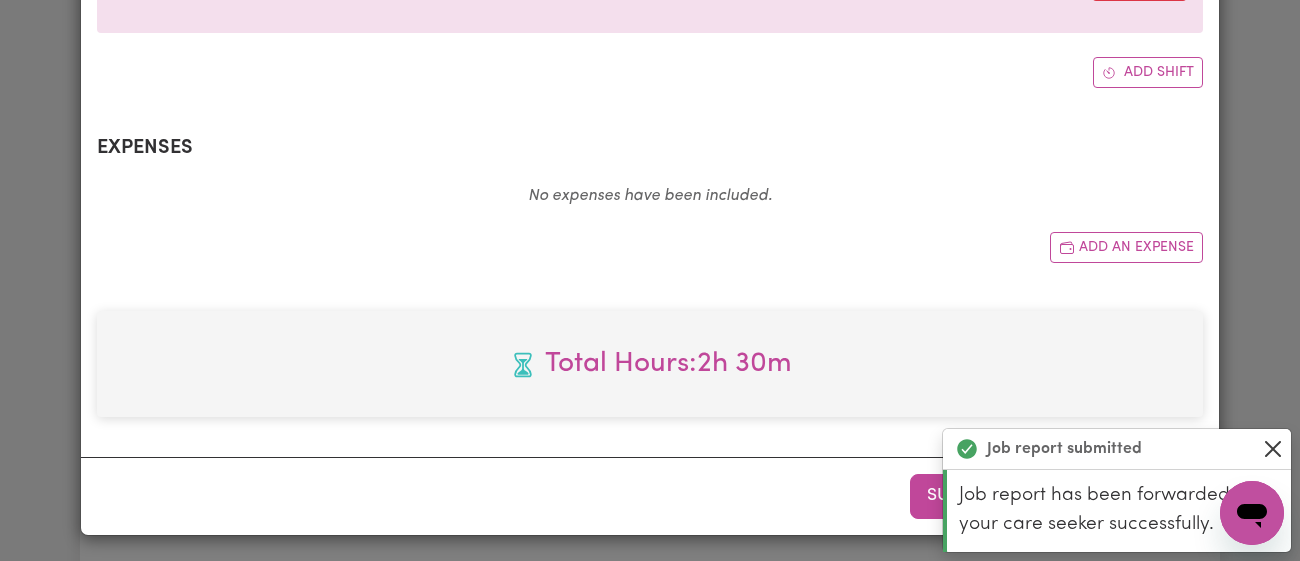 click at bounding box center [1273, 449] 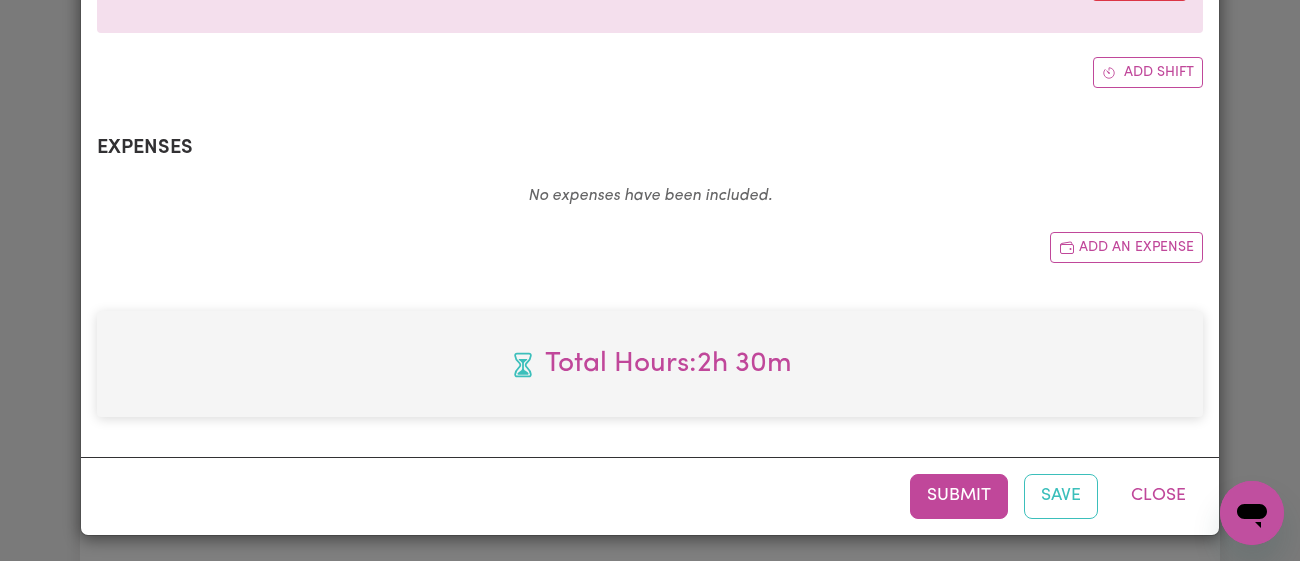 scroll, scrollTop: 0, scrollLeft: 0, axis: both 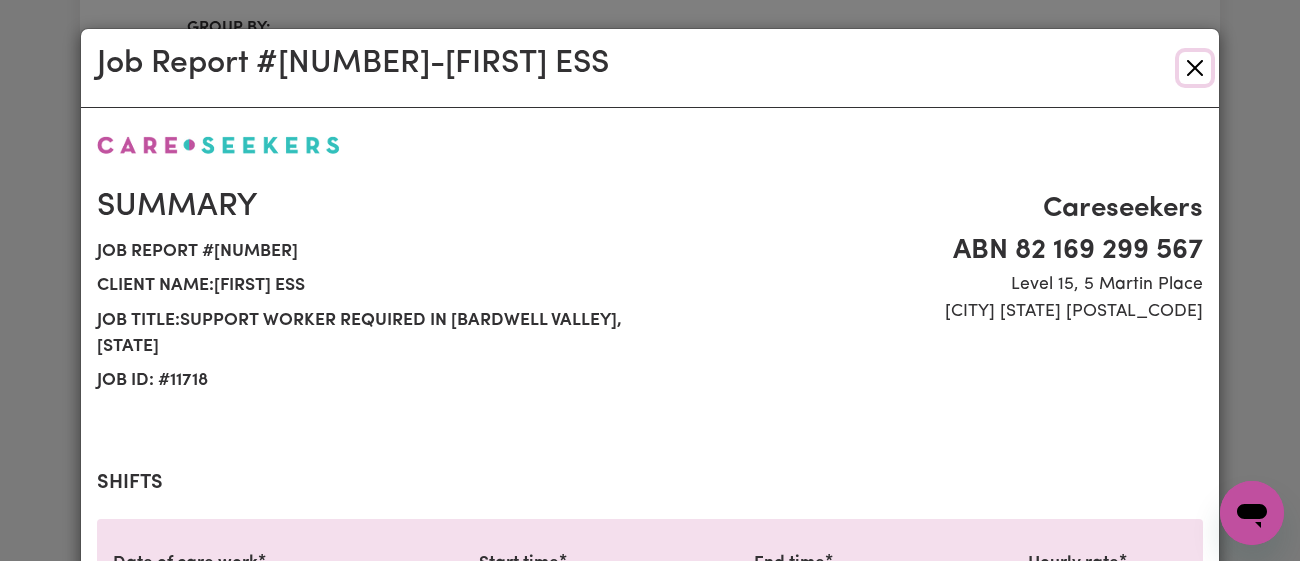 click at bounding box center [1195, 68] 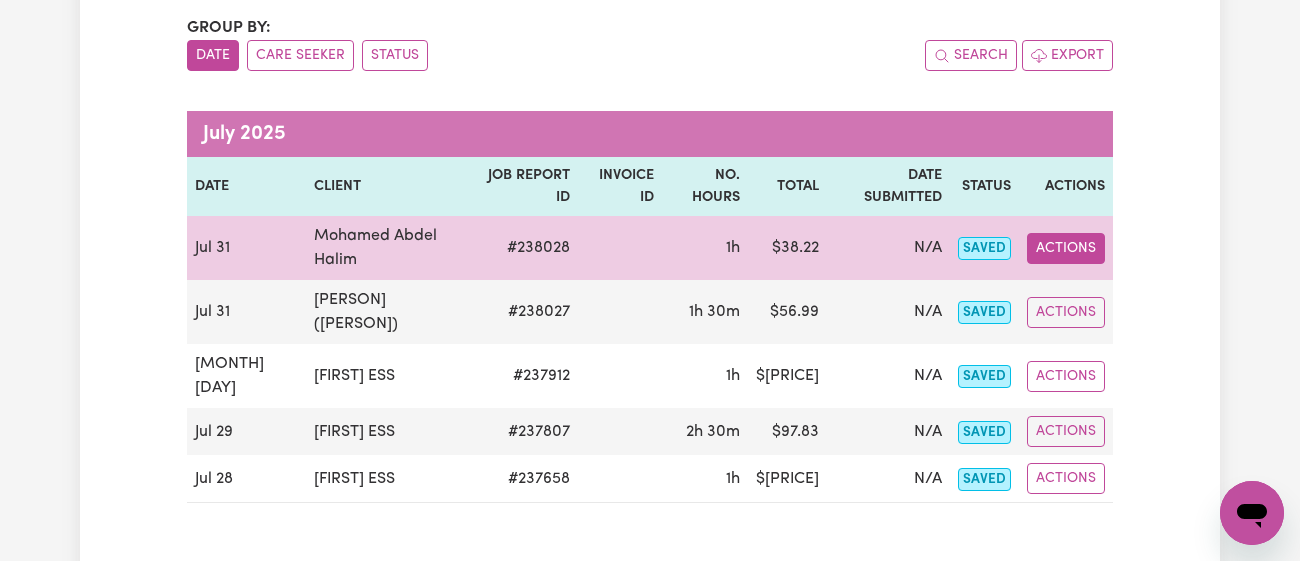 click on "Actions" at bounding box center (1066, 248) 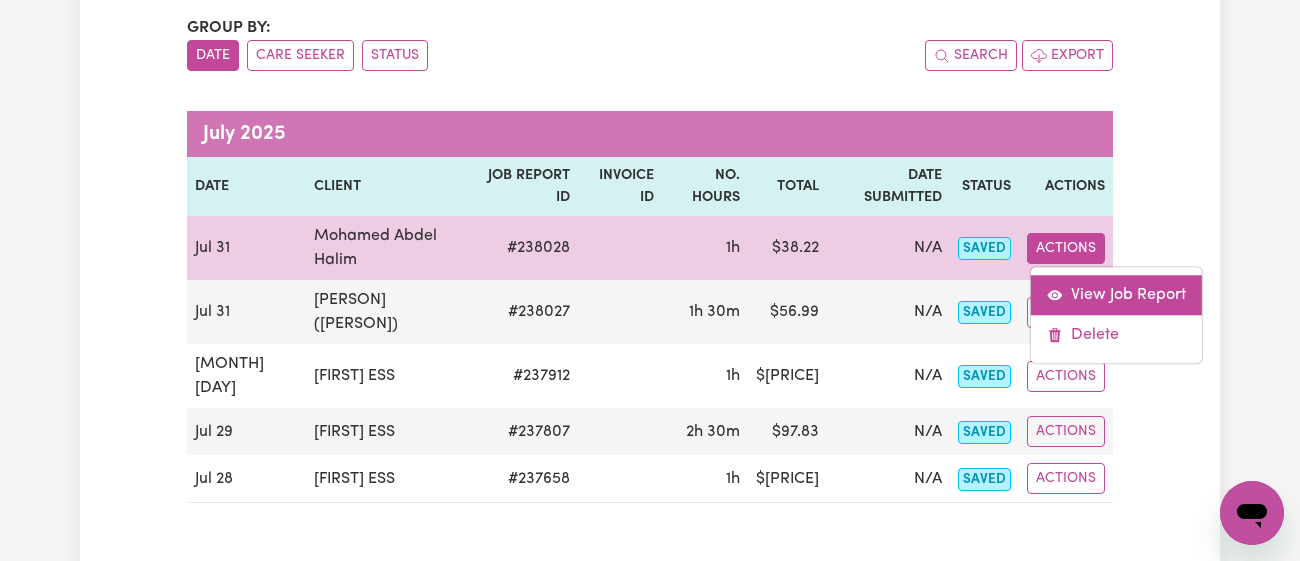 click on "View Job Report" at bounding box center [1116, 295] 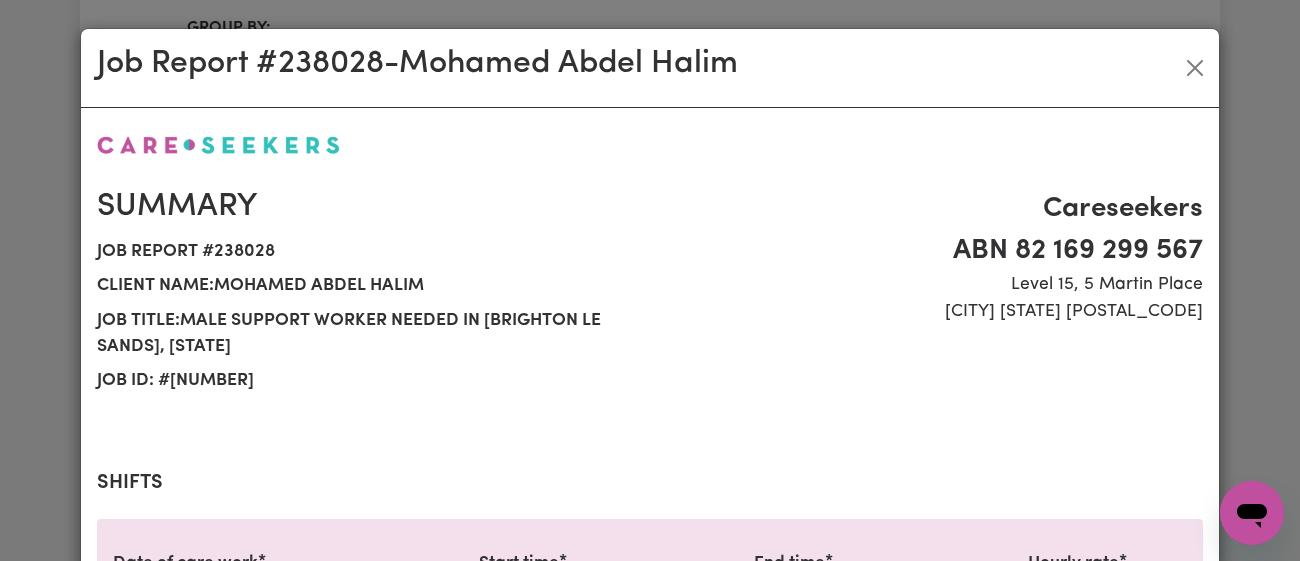 scroll, scrollTop: 737, scrollLeft: 0, axis: vertical 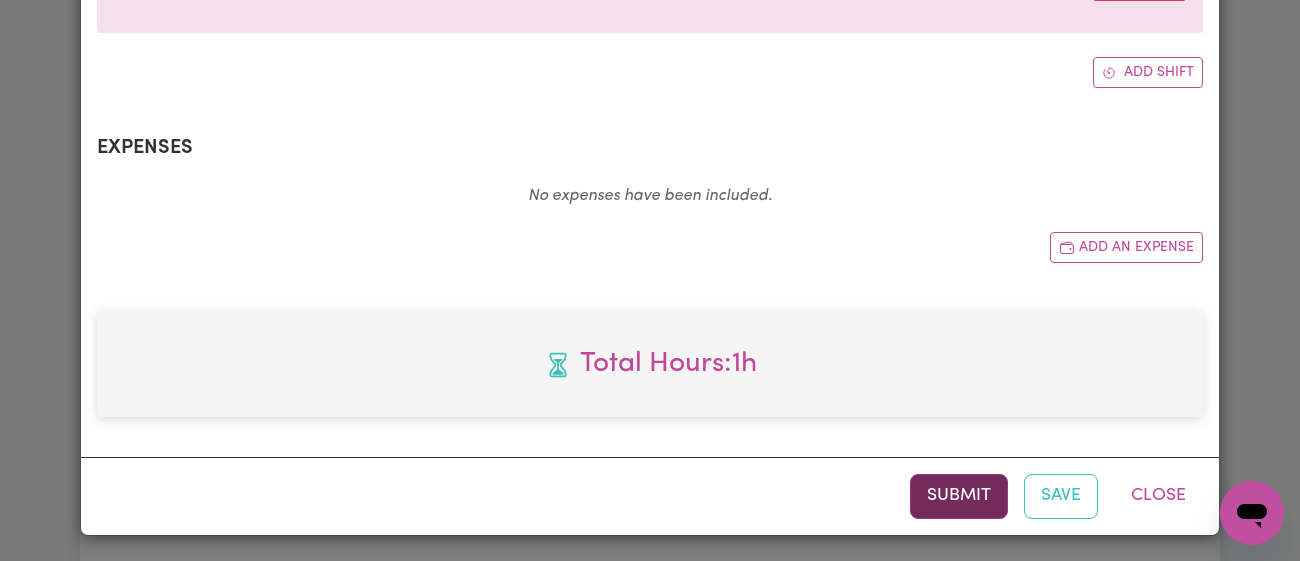 click on "Submit" at bounding box center [959, 496] 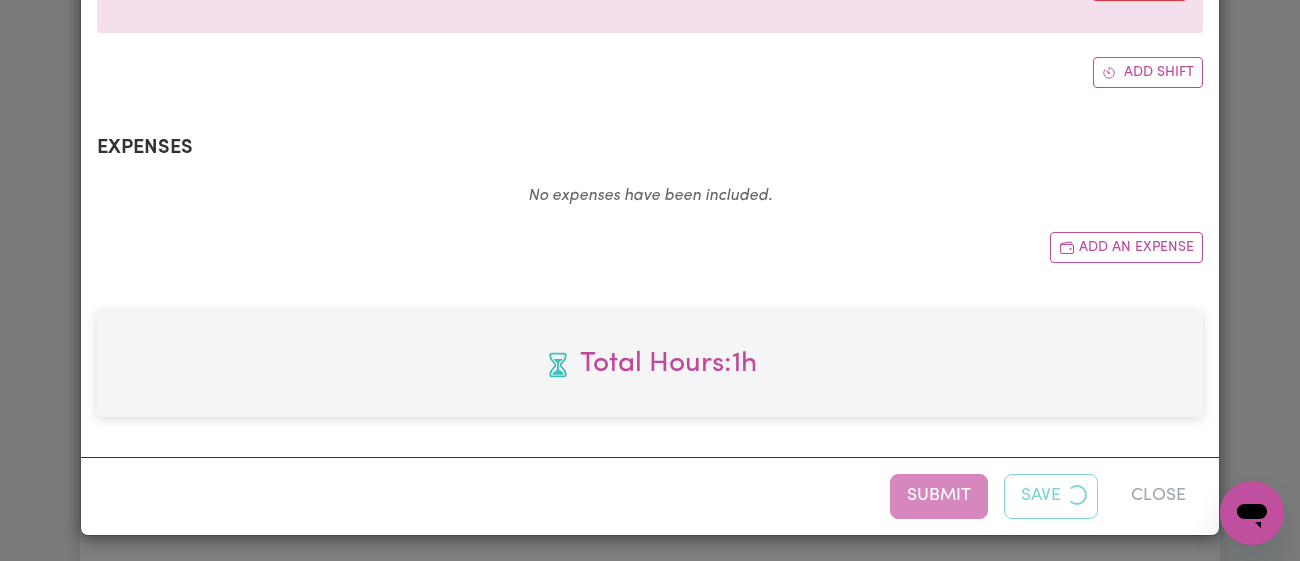 scroll, scrollTop: 0, scrollLeft: 0, axis: both 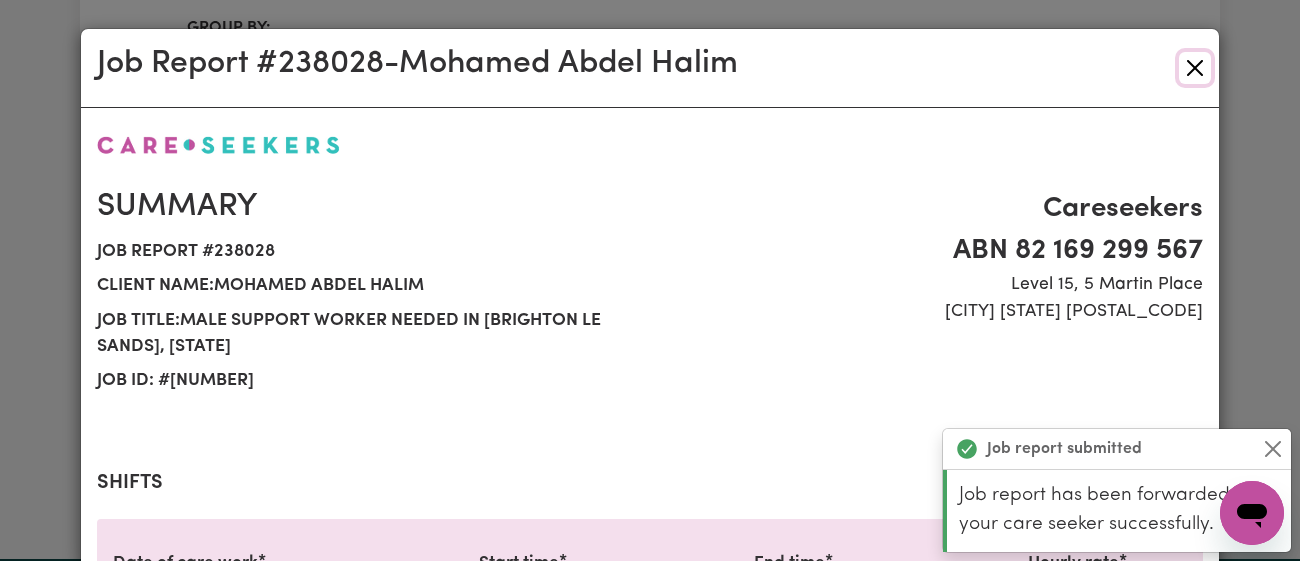 click at bounding box center (1195, 68) 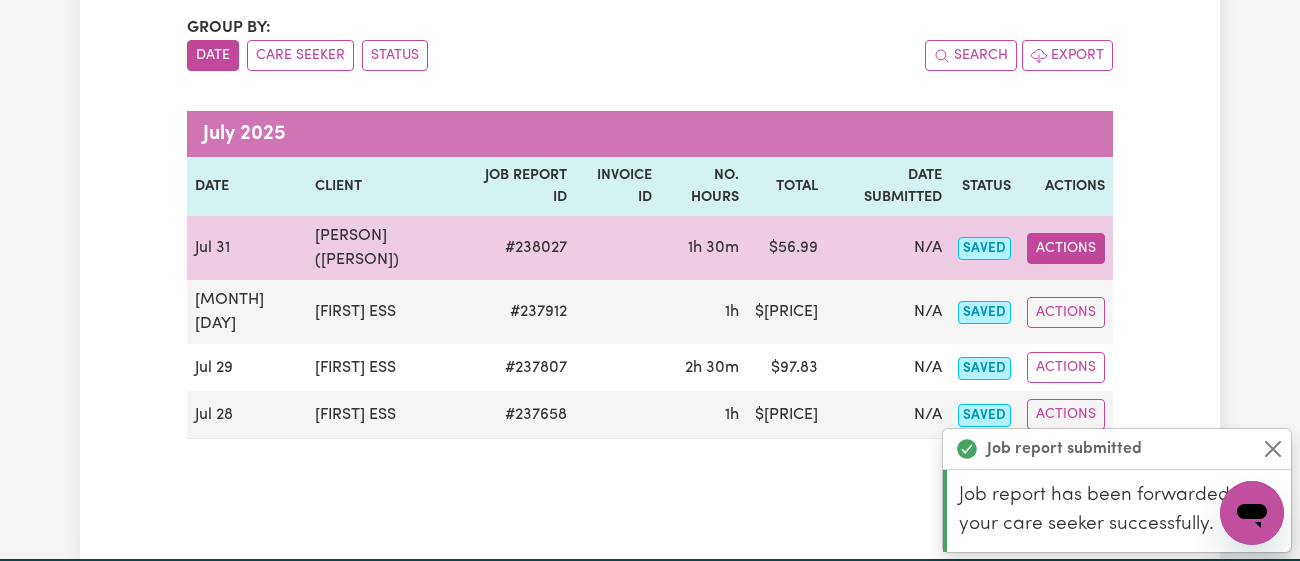 click on "Actions" at bounding box center (1066, 248) 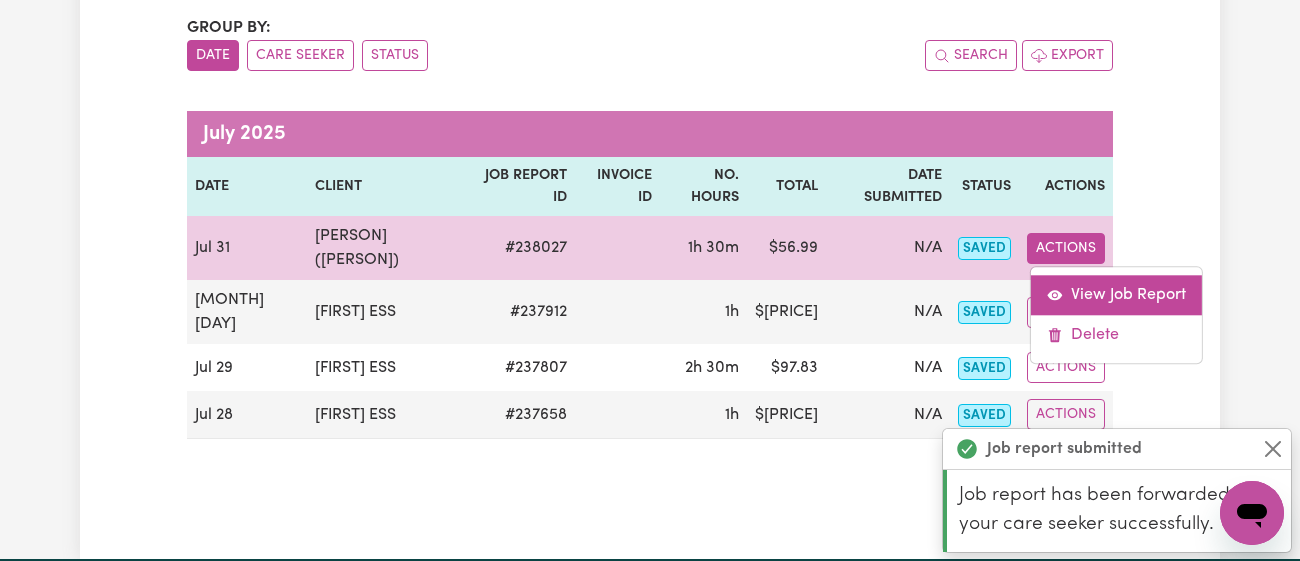 click on "View Job Report" at bounding box center [1116, 295] 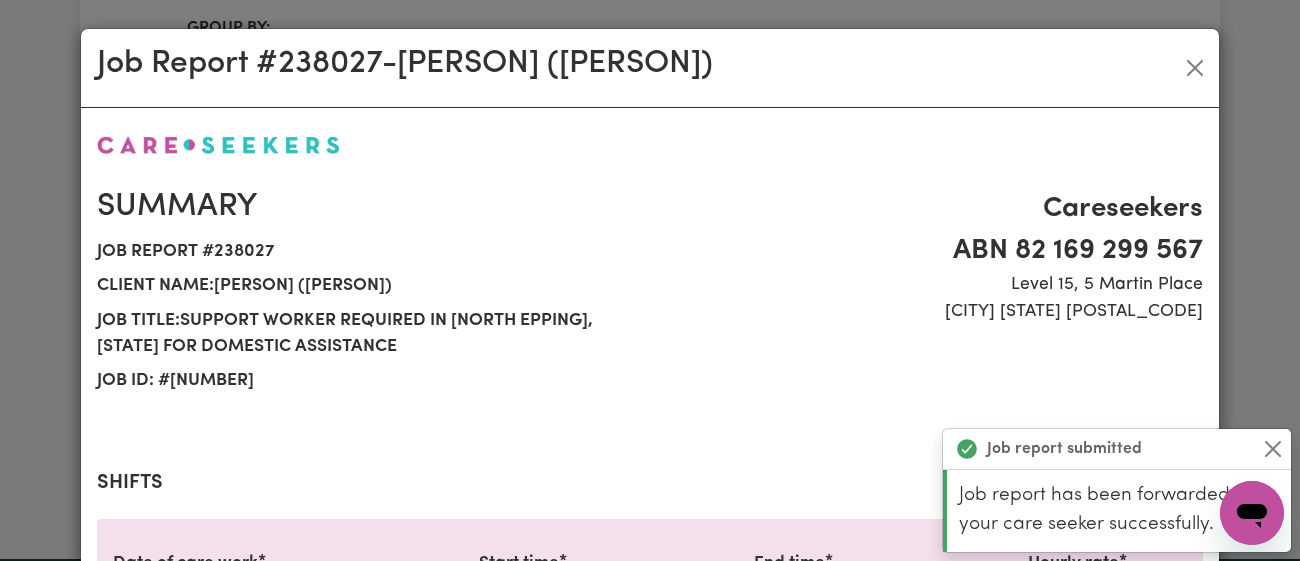 select on "[NUMBER]-[DAY_TYPE]" 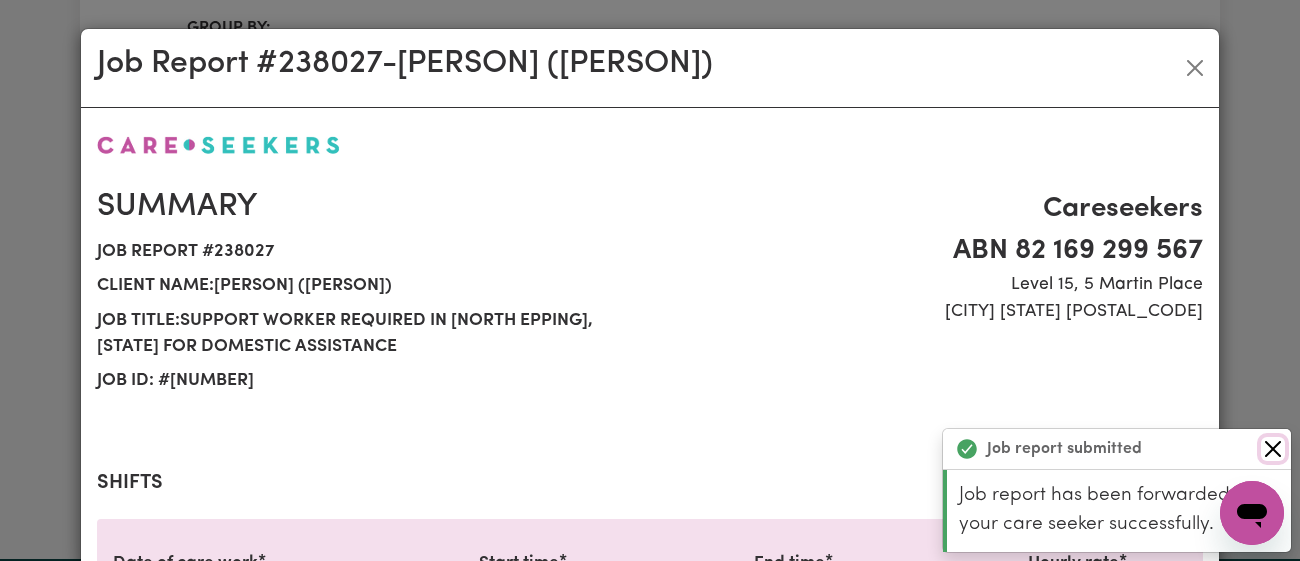 click at bounding box center [1273, 449] 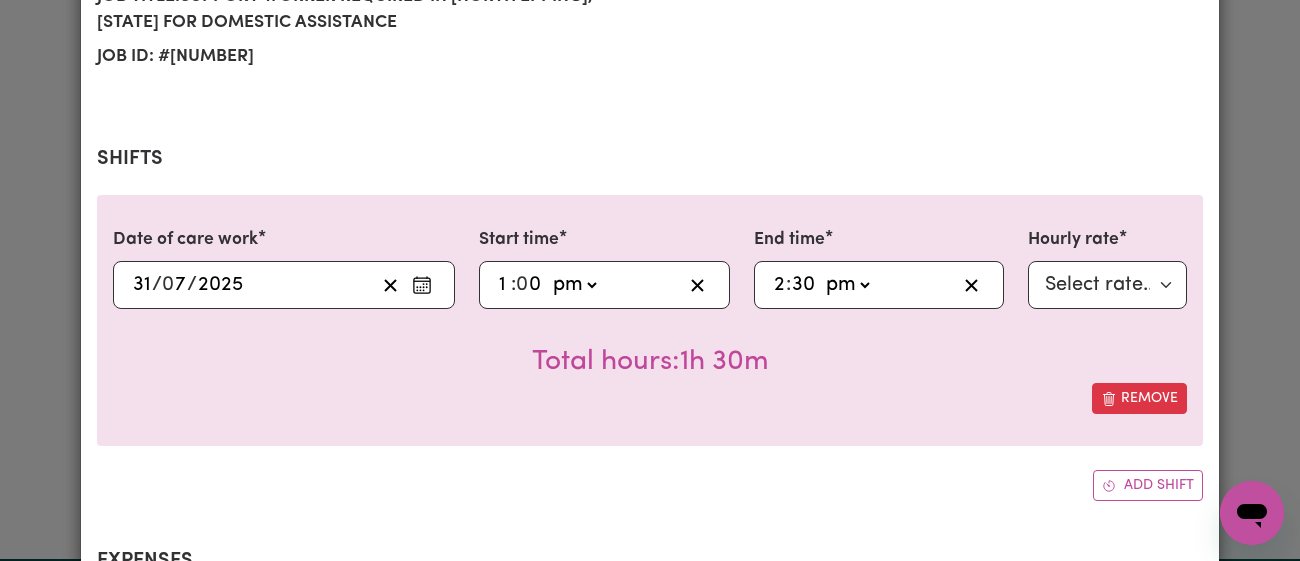 scroll, scrollTop: 737, scrollLeft: 0, axis: vertical 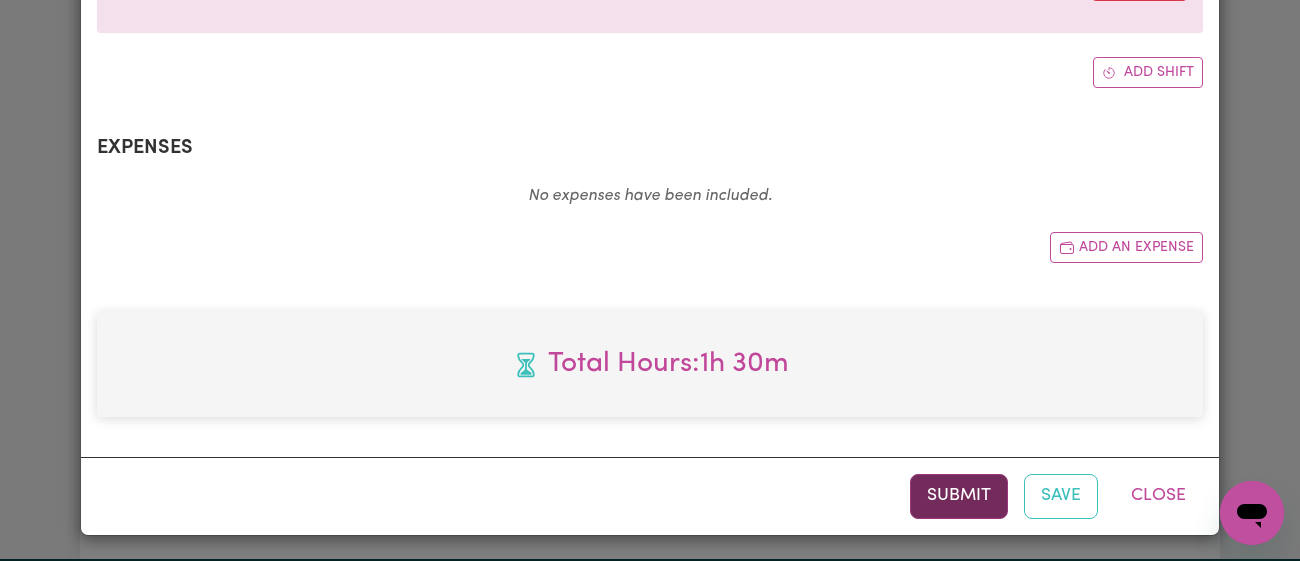 click on "Submit" at bounding box center [959, 496] 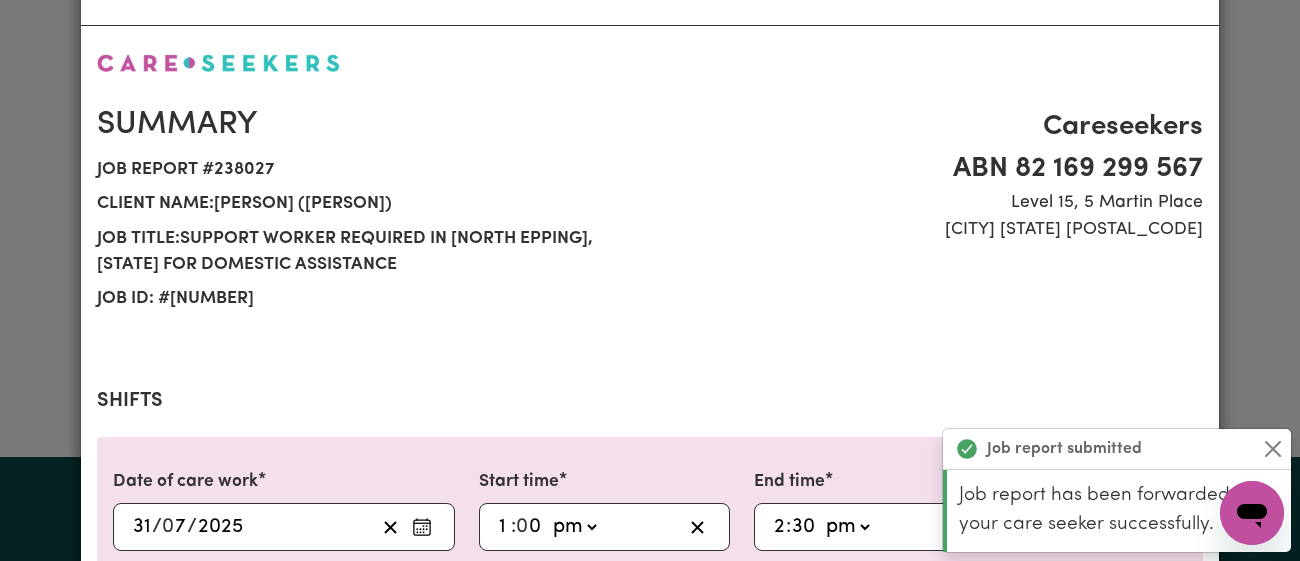 scroll, scrollTop: 83, scrollLeft: 0, axis: vertical 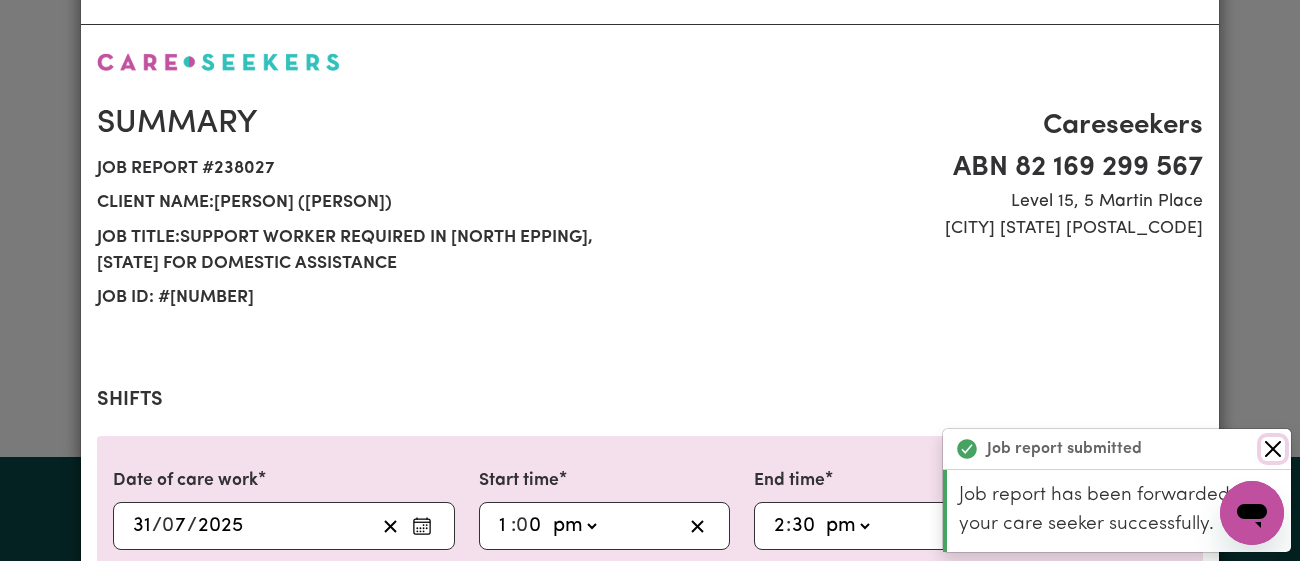 click at bounding box center (1273, 449) 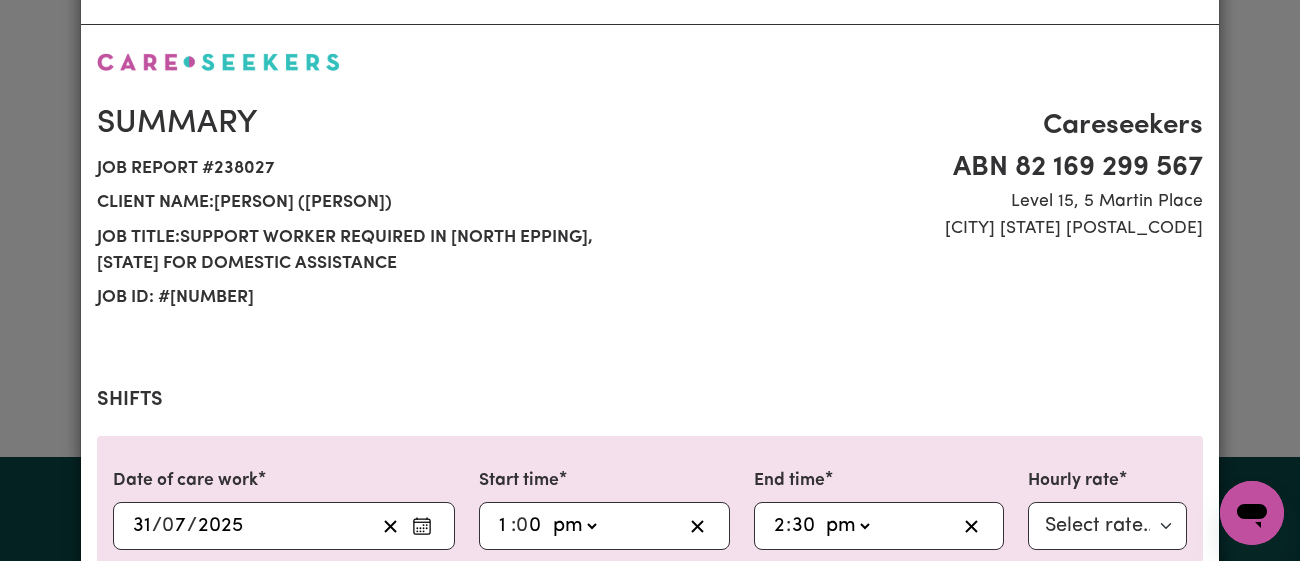 scroll, scrollTop: 0, scrollLeft: 0, axis: both 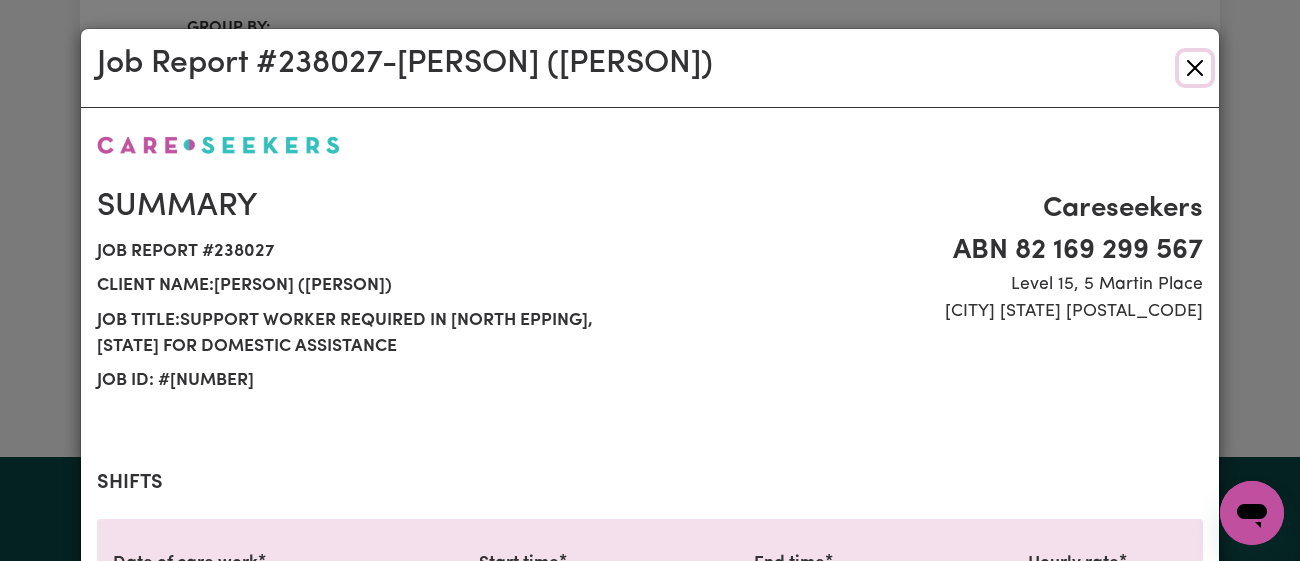 click at bounding box center [1195, 68] 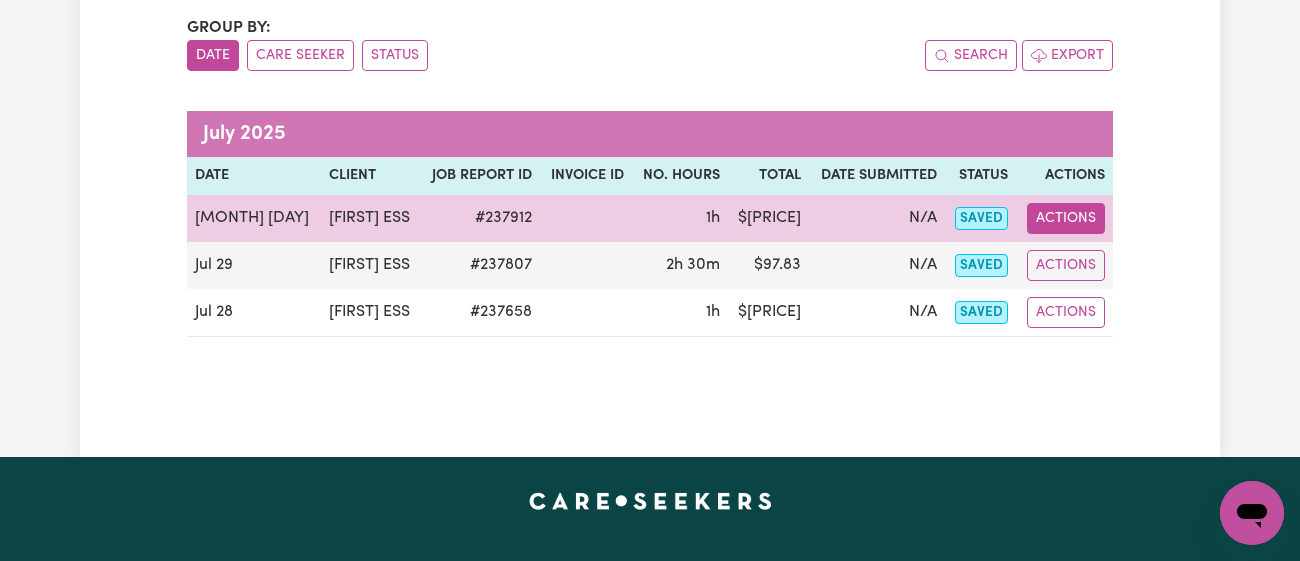 click on "Actions" at bounding box center [1066, 218] 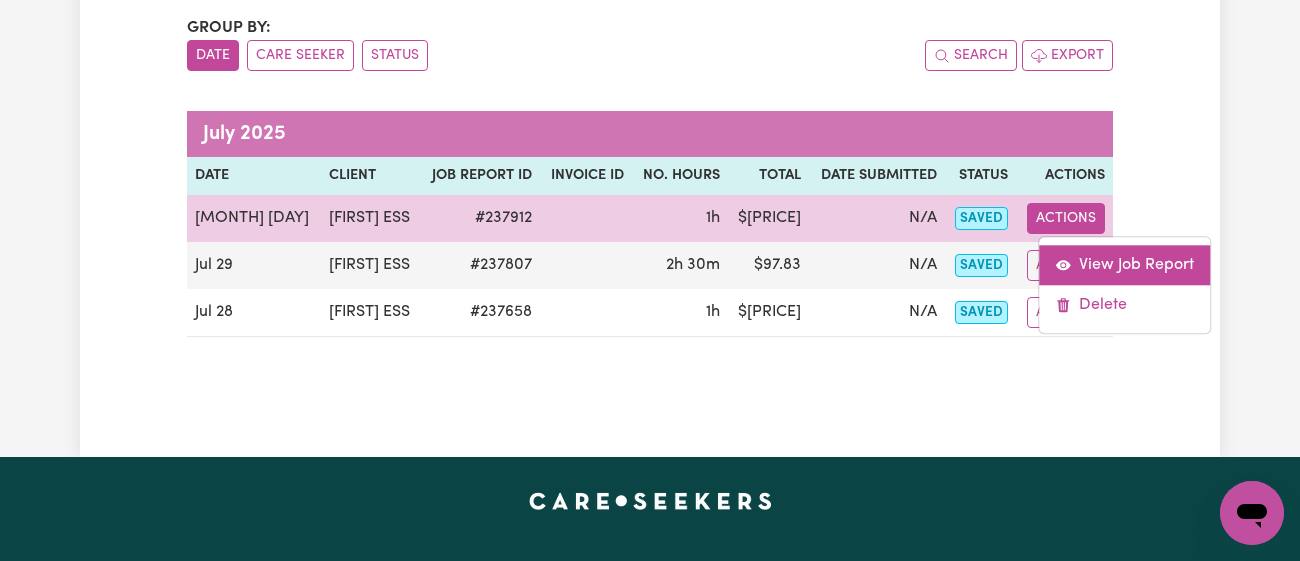 click on "View Job Report" at bounding box center [1124, 265] 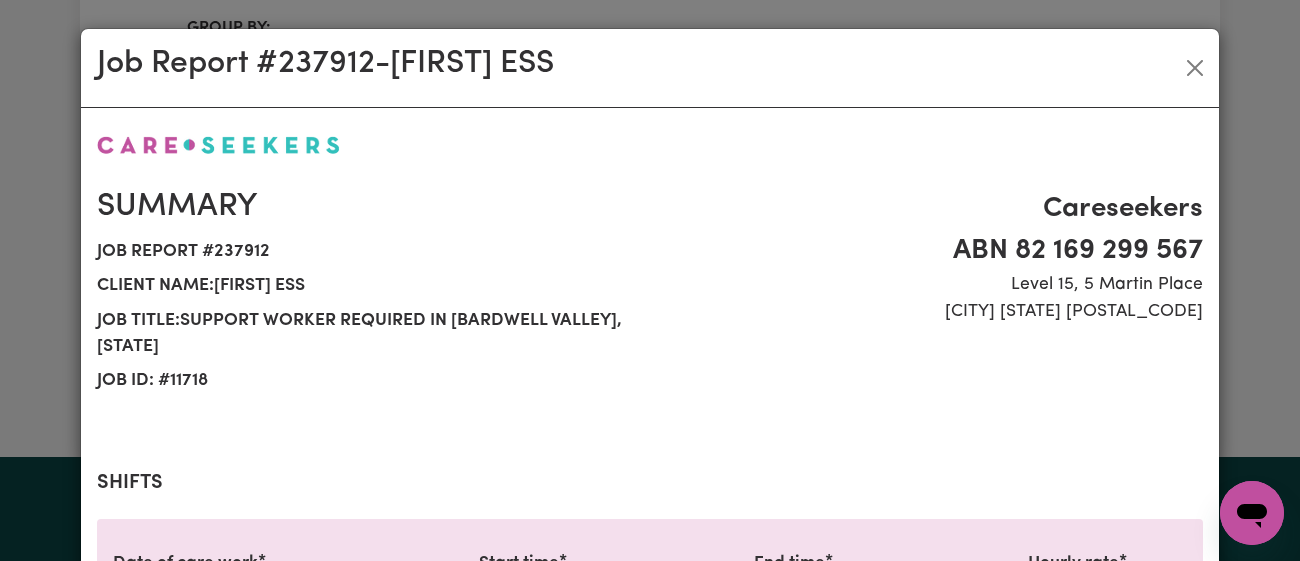 select on "43-Weekday" 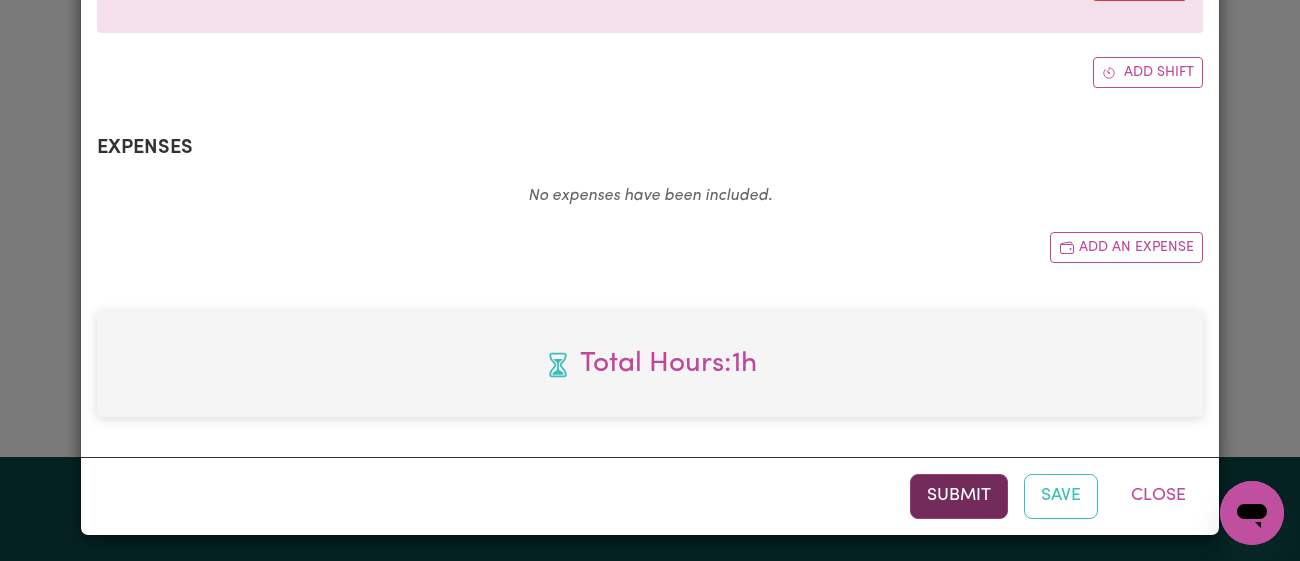 click on "Submit" at bounding box center (959, 496) 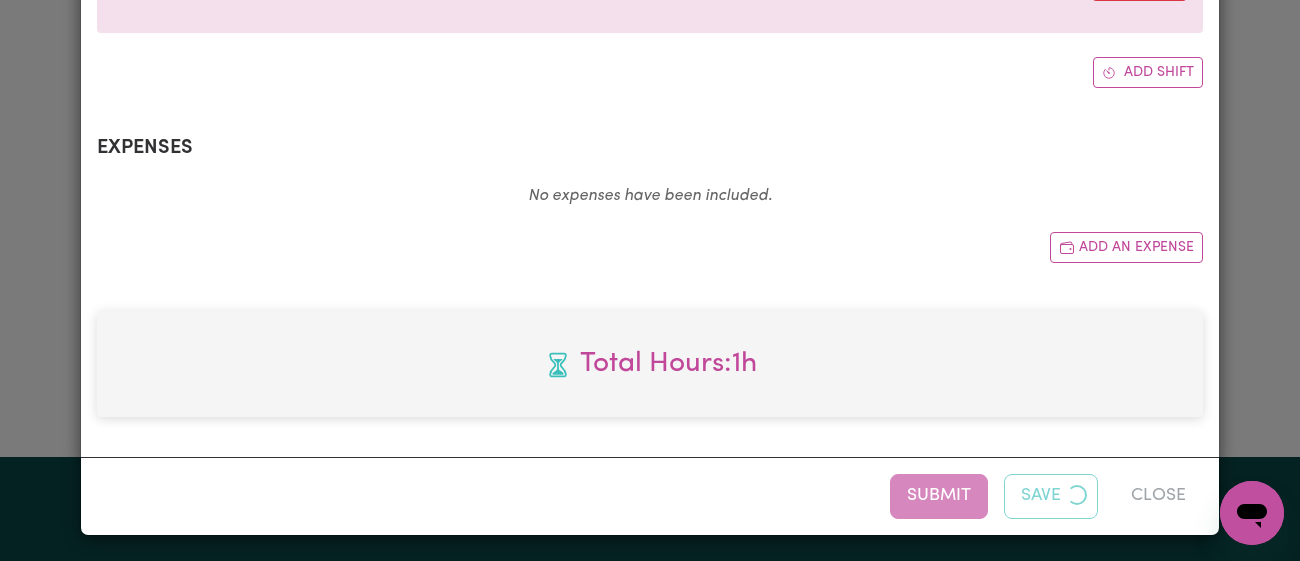 scroll, scrollTop: 0, scrollLeft: 0, axis: both 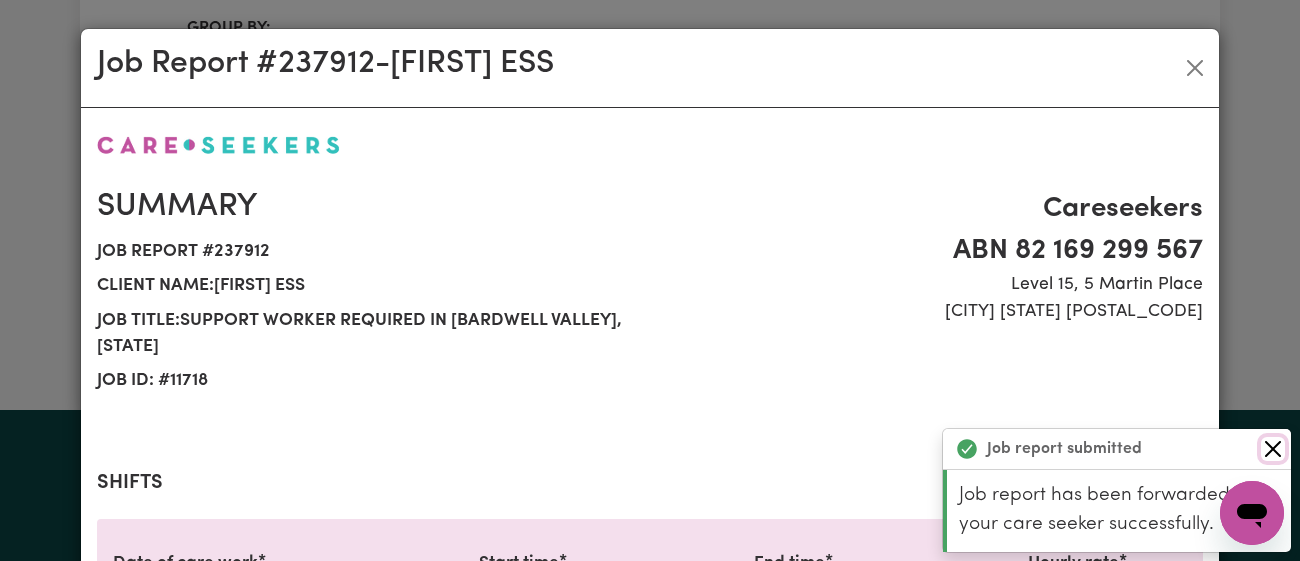 click at bounding box center (1273, 449) 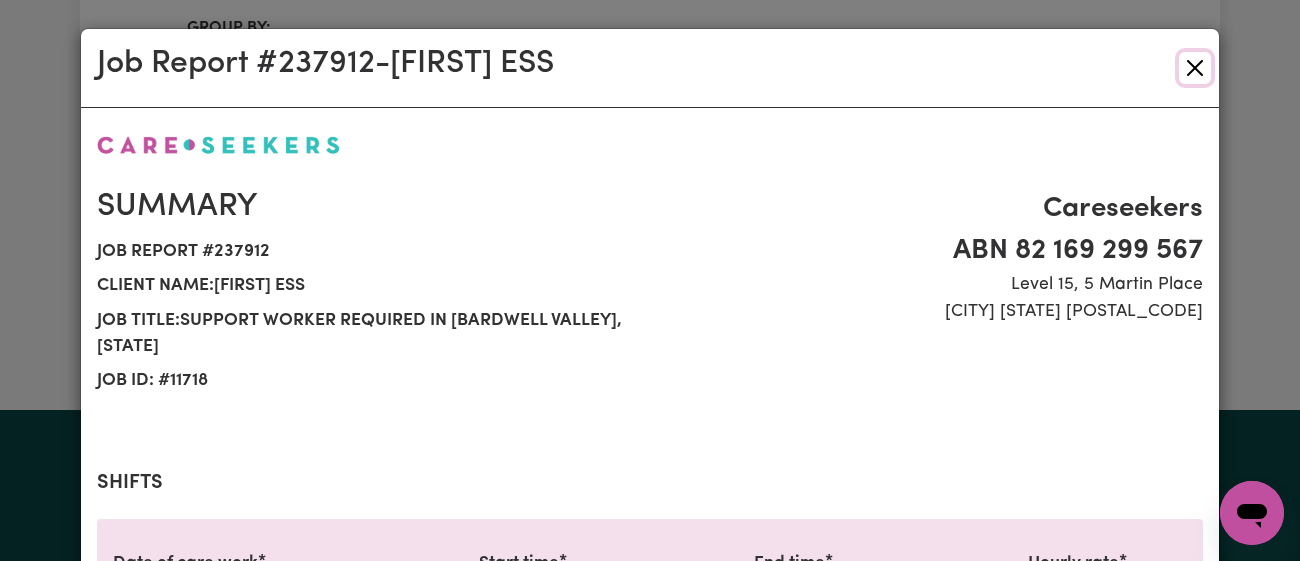 click at bounding box center (1195, 68) 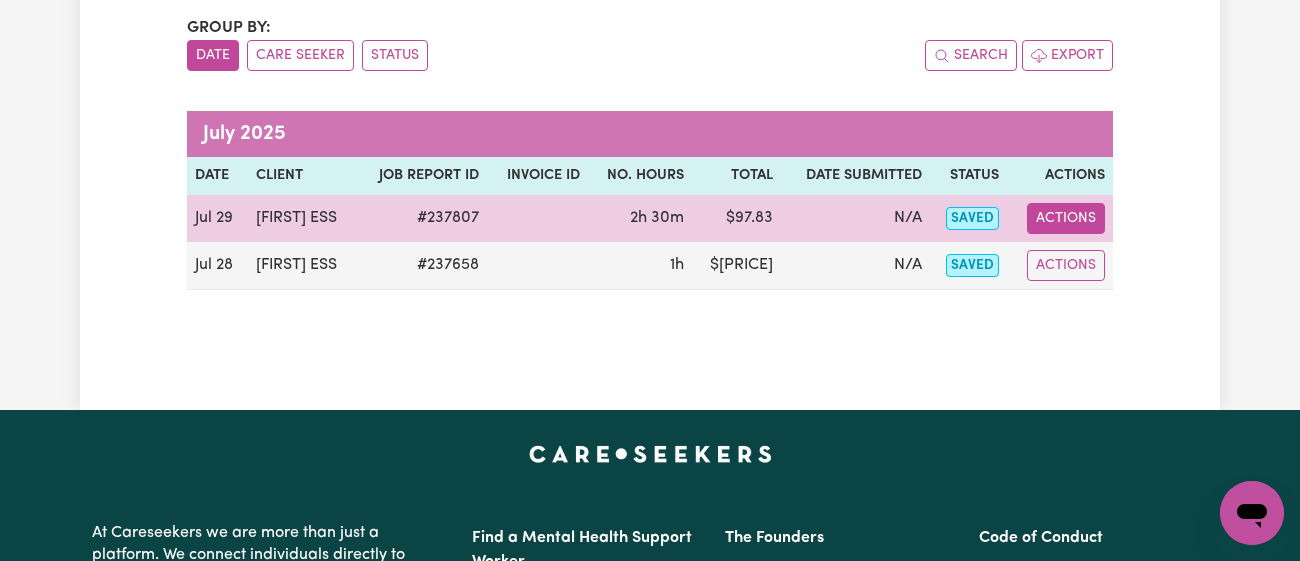 click on "Actions" at bounding box center (1066, 218) 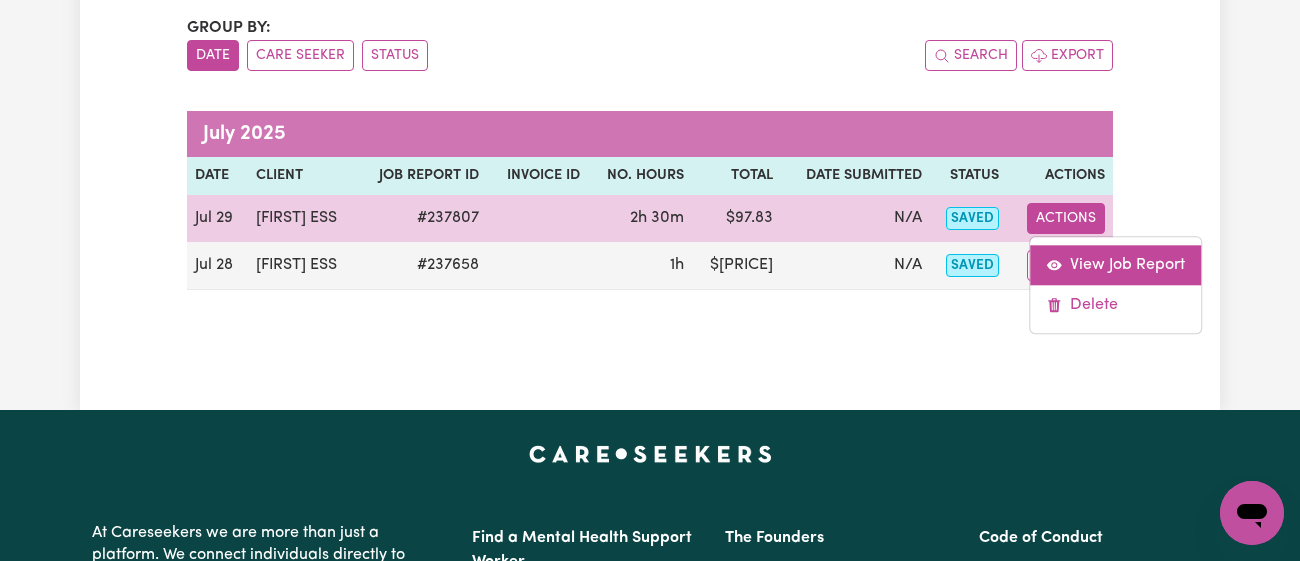 click on "View Job Report" at bounding box center [1115, 265] 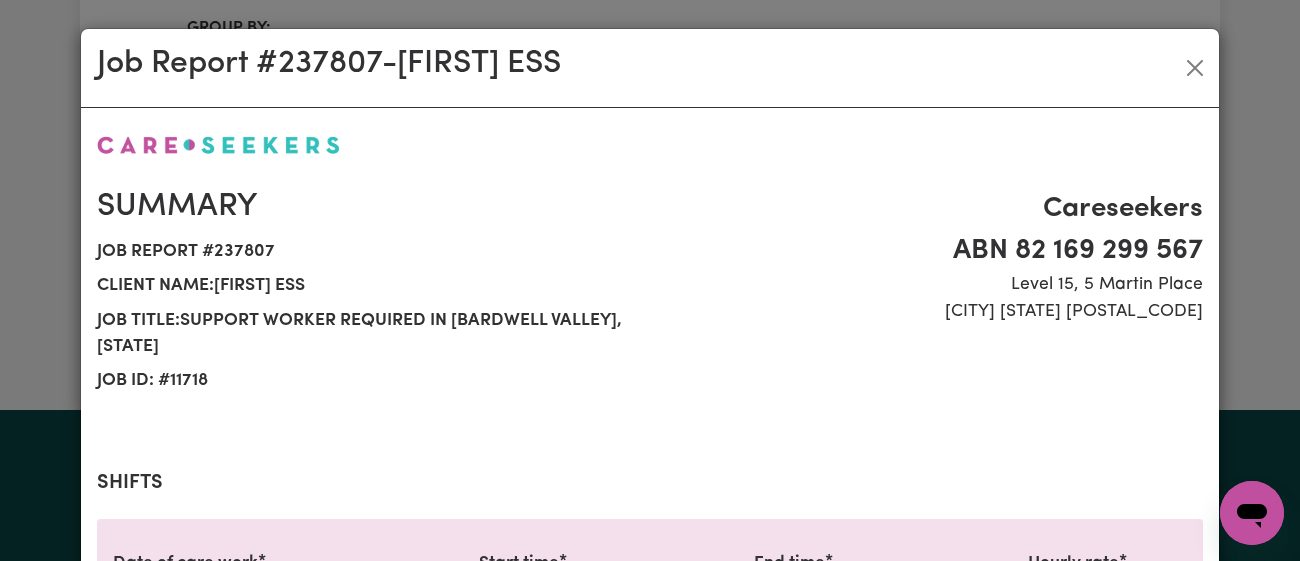 scroll, scrollTop: 737, scrollLeft: 0, axis: vertical 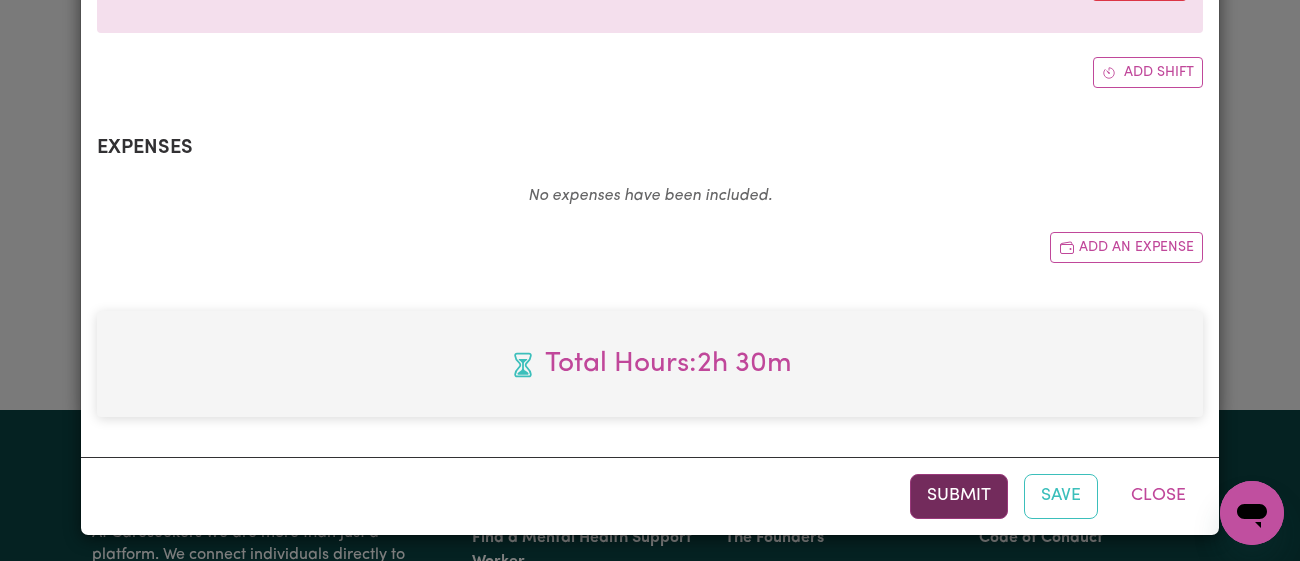click on "Submit" at bounding box center [959, 496] 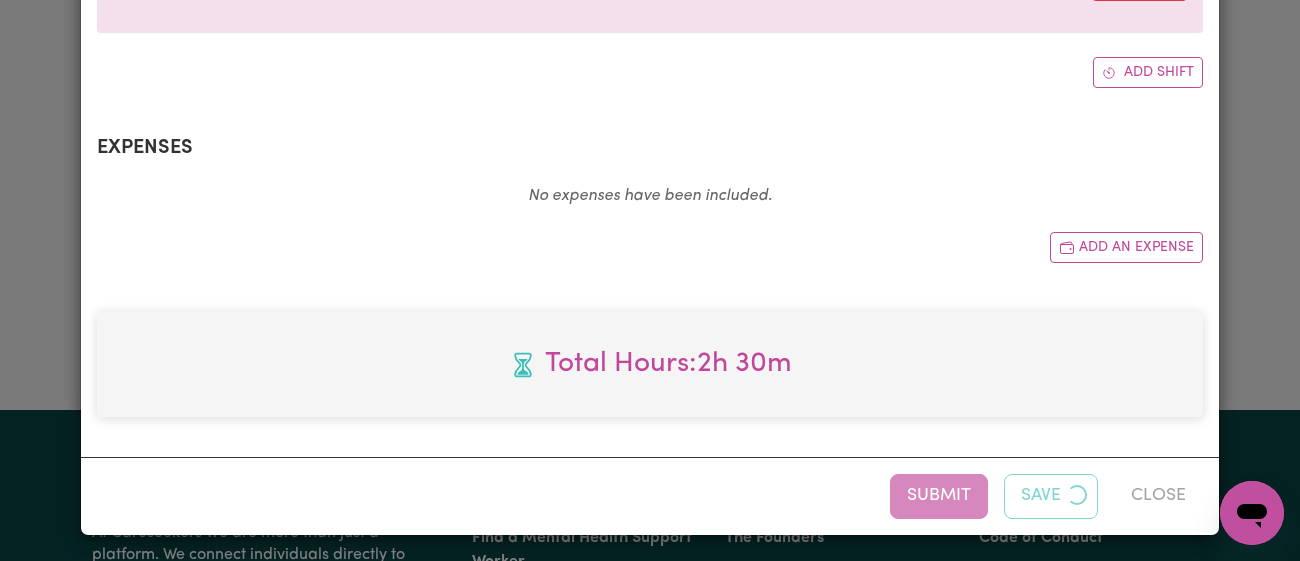 scroll, scrollTop: 0, scrollLeft: 0, axis: both 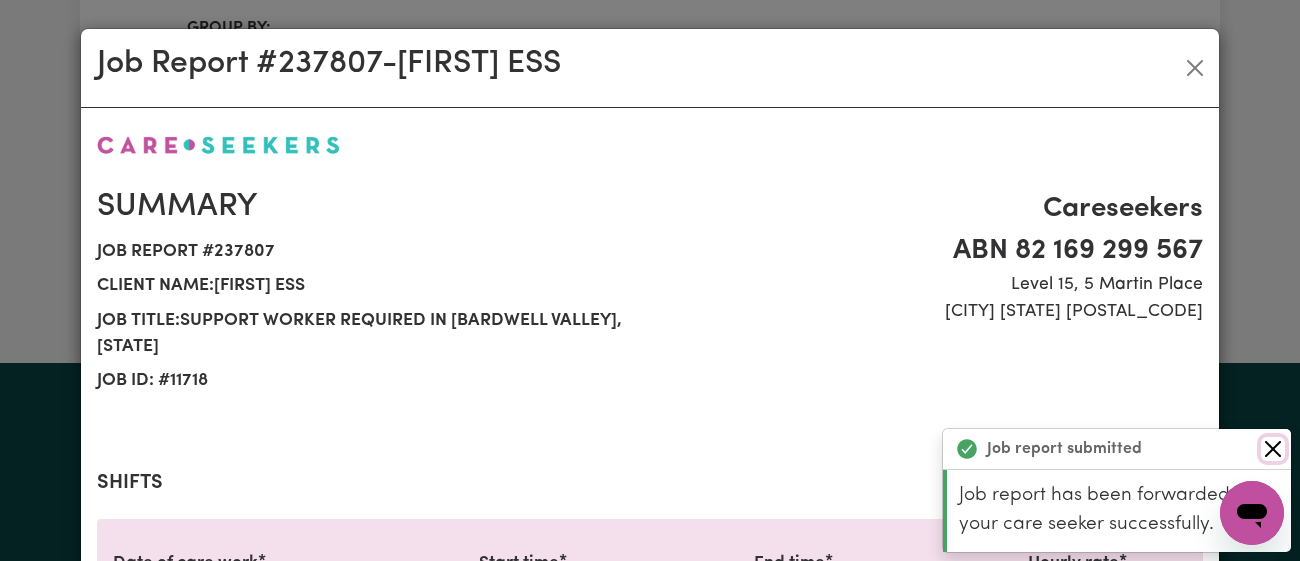 click at bounding box center [1273, 449] 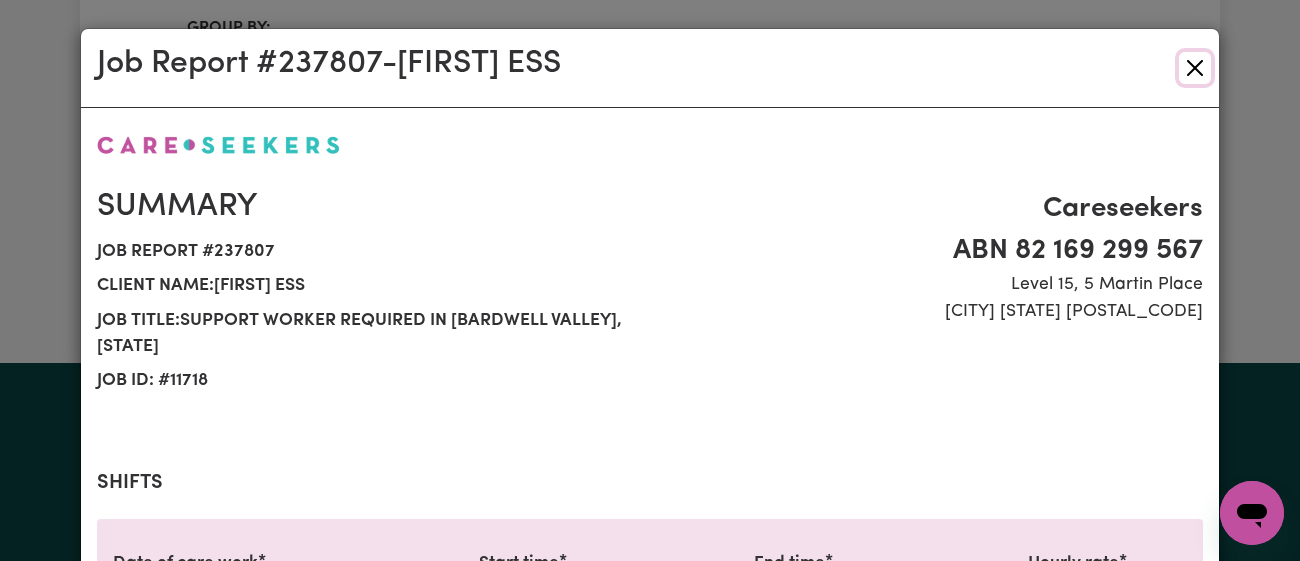 click at bounding box center (1195, 68) 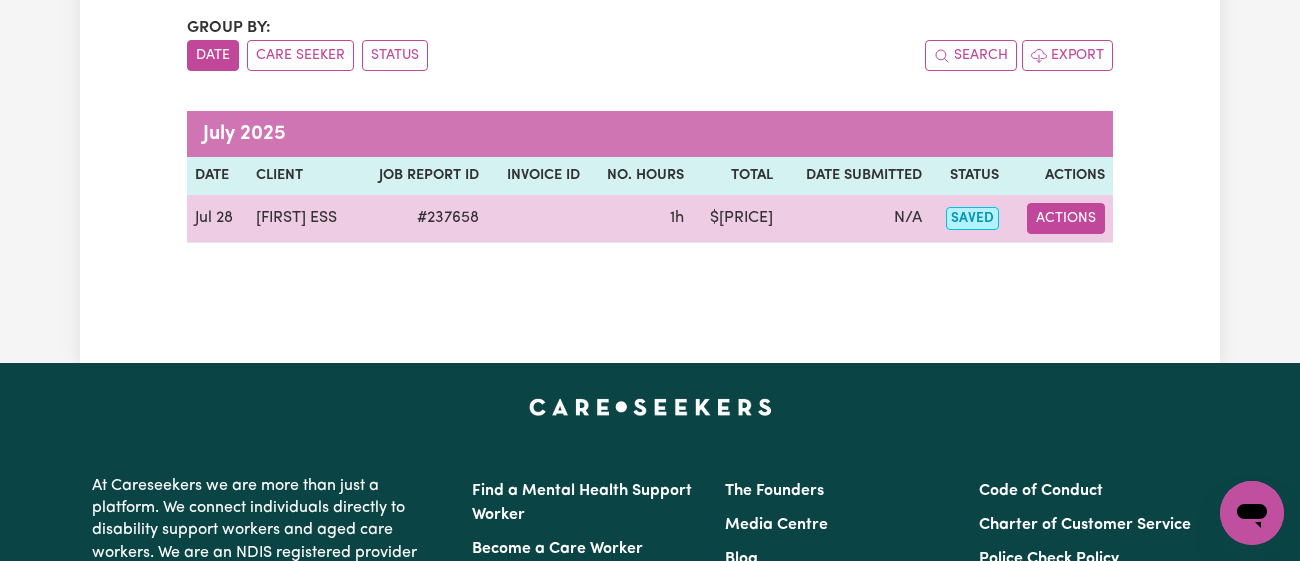 click on "Actions" at bounding box center [1066, 218] 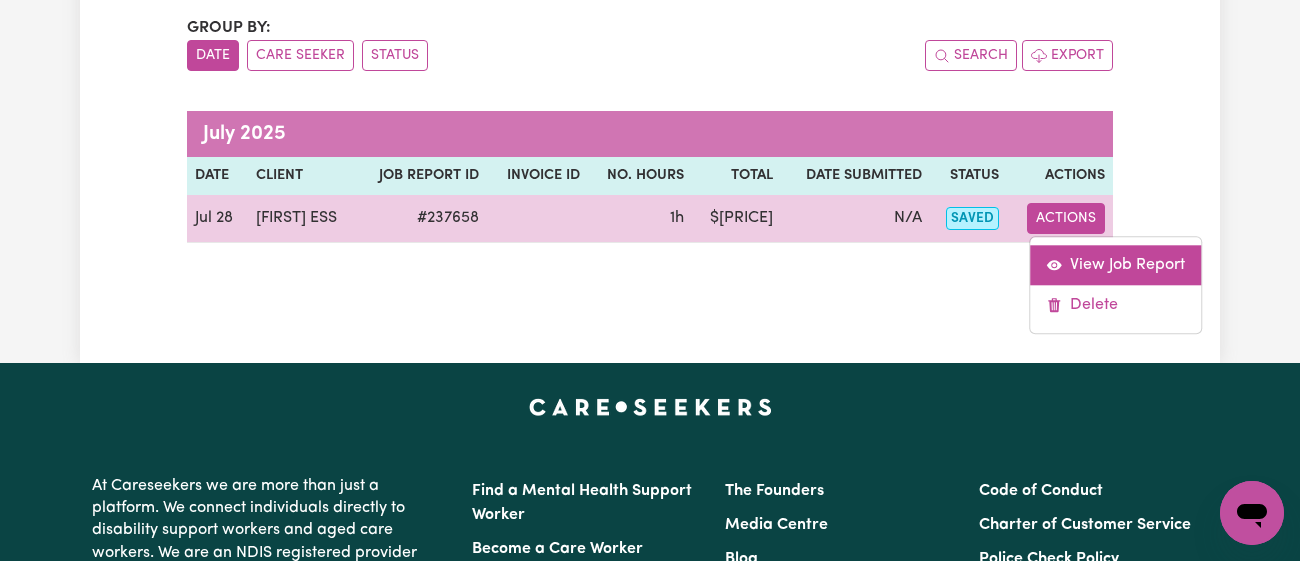 click on "View Job Report" at bounding box center (1115, 265) 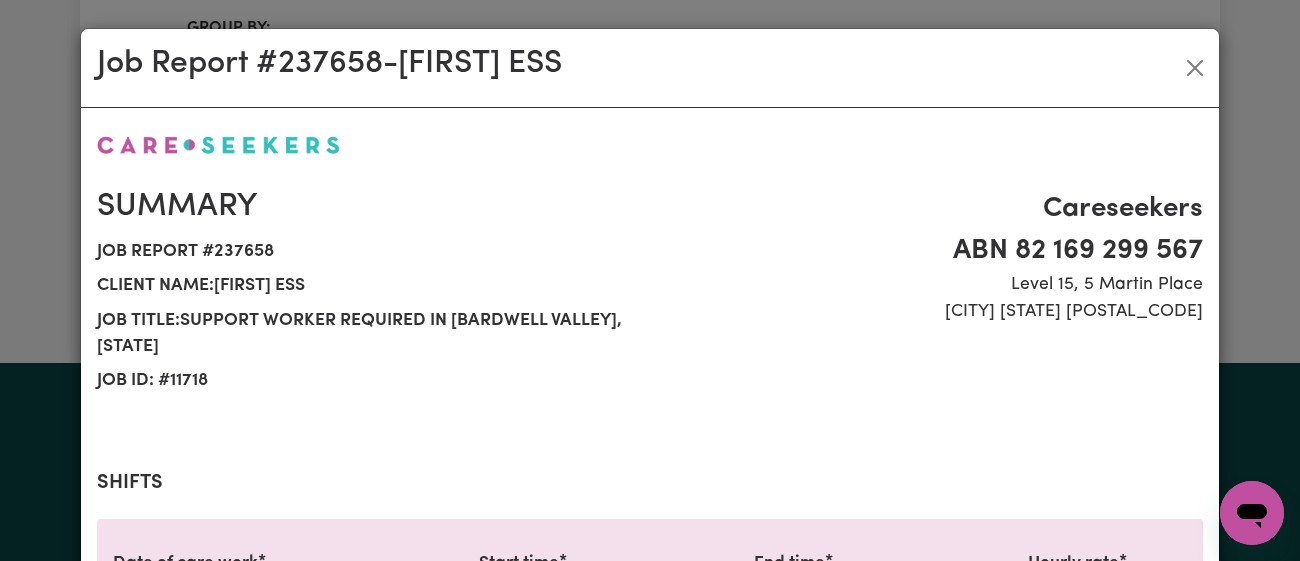 scroll, scrollTop: 737, scrollLeft: 0, axis: vertical 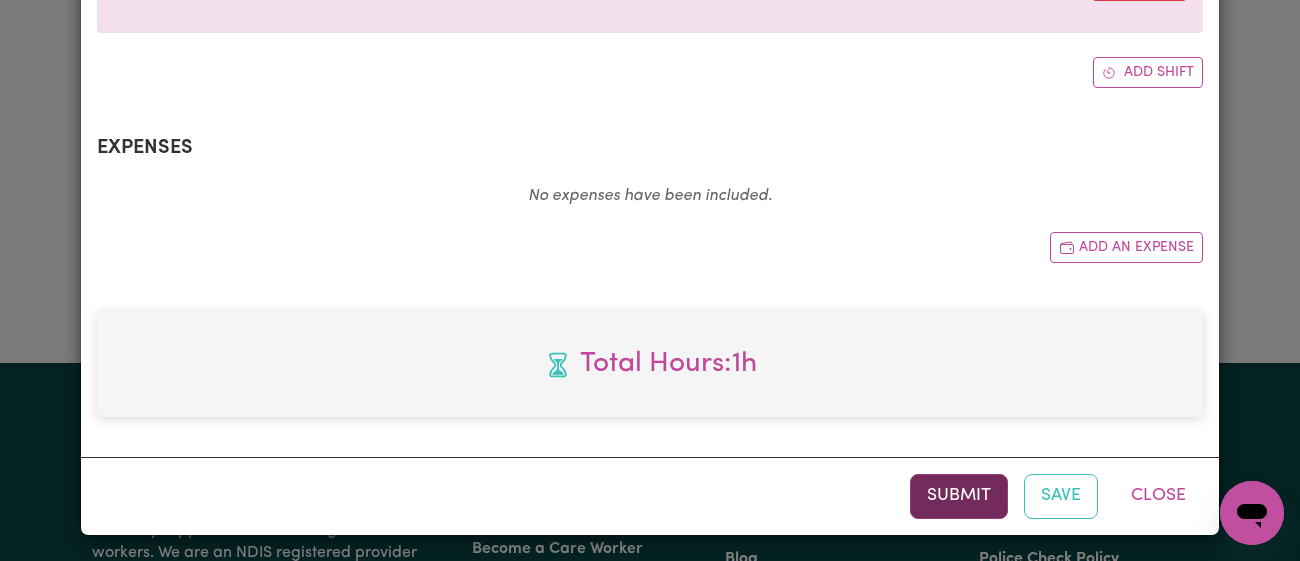 click on "Submit" at bounding box center (959, 496) 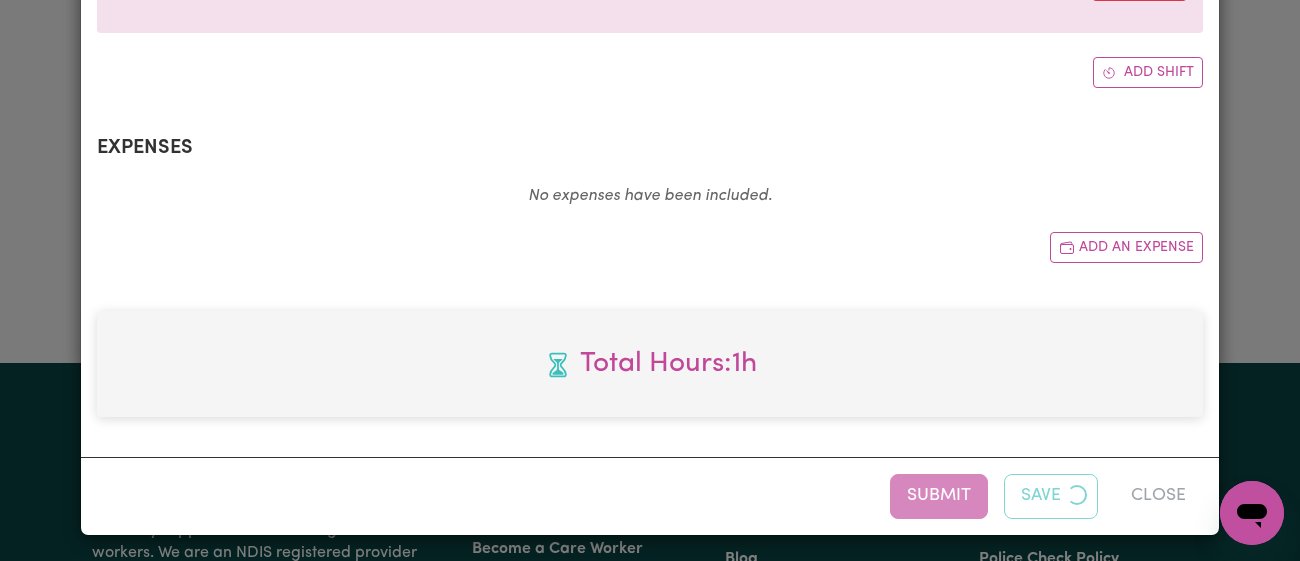 scroll, scrollTop: 0, scrollLeft: 0, axis: both 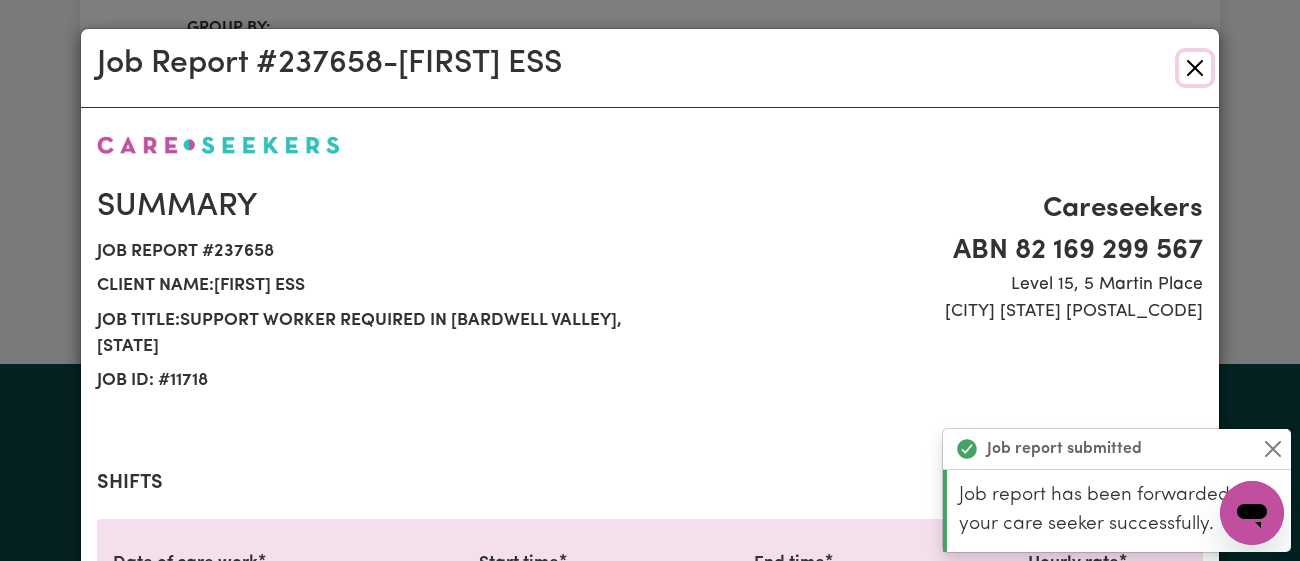 click at bounding box center [1195, 68] 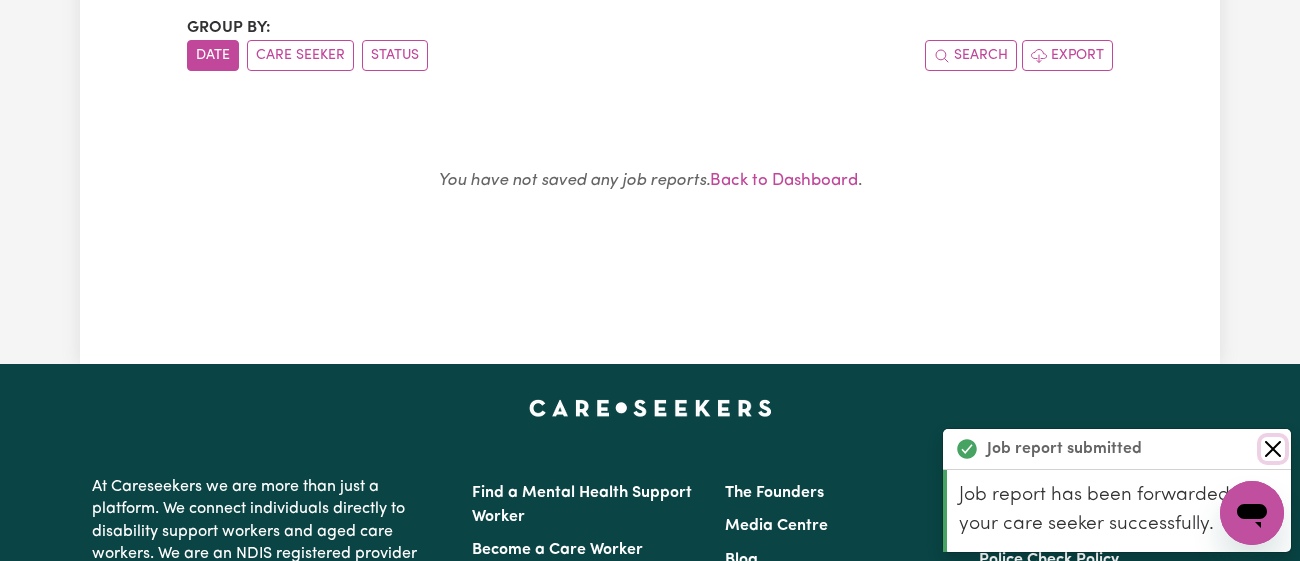 click at bounding box center (1273, 449) 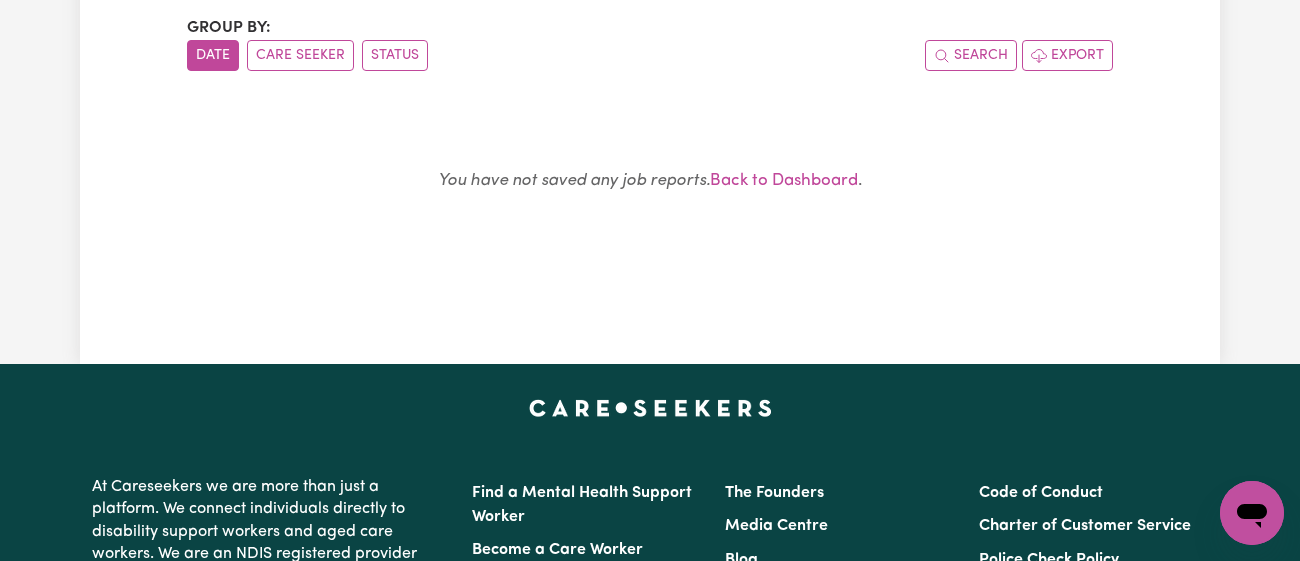 scroll, scrollTop: 0, scrollLeft: 0, axis: both 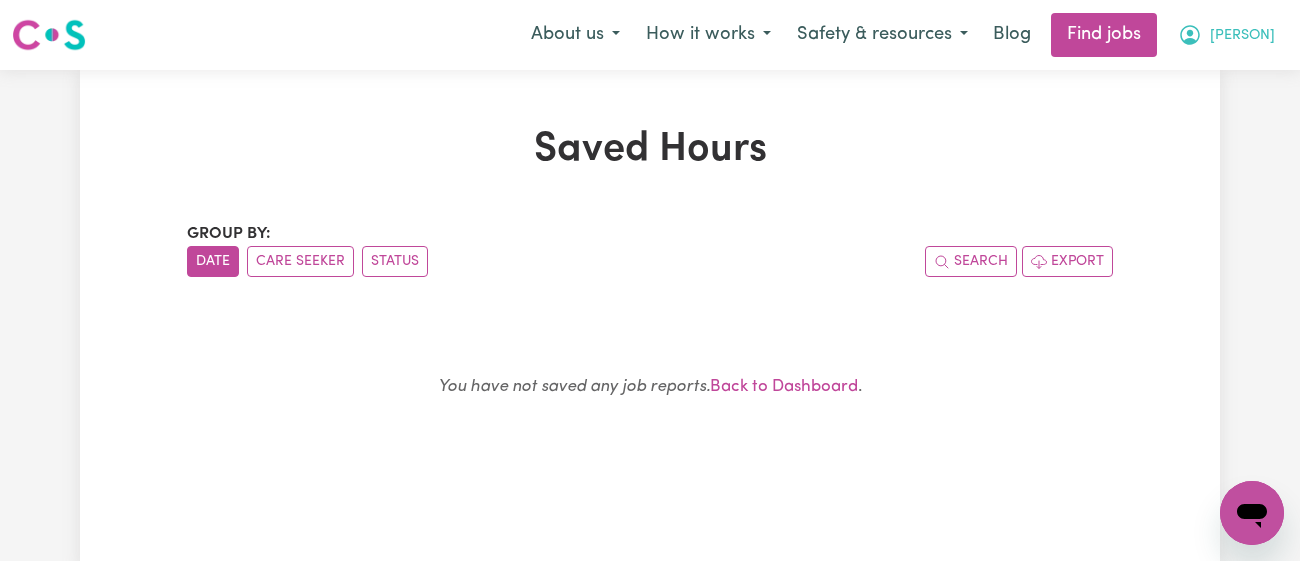 click on "[PERSON]" at bounding box center [1242, 36] 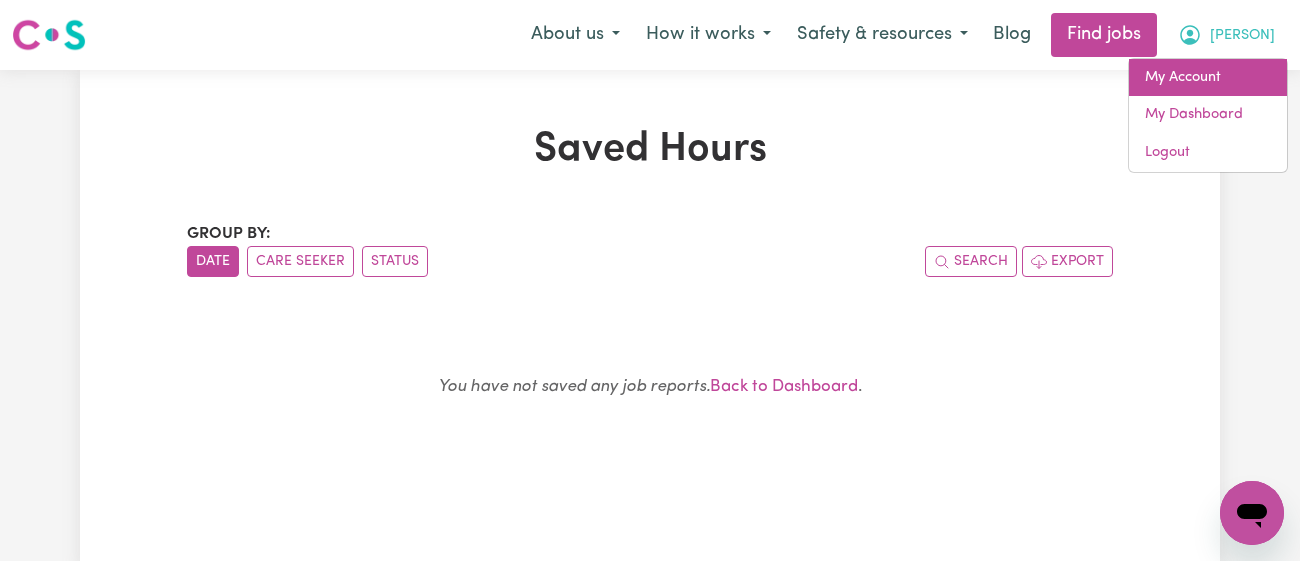 click on "My Account" at bounding box center (1208, 78) 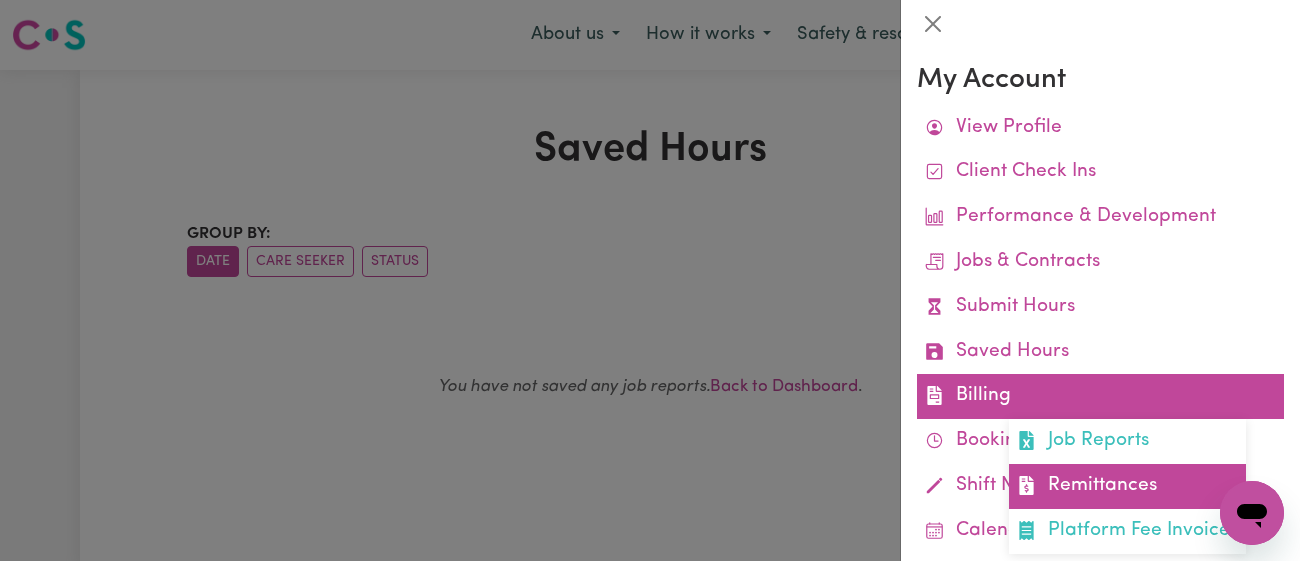 click on "Remittances" at bounding box center (1127, 486) 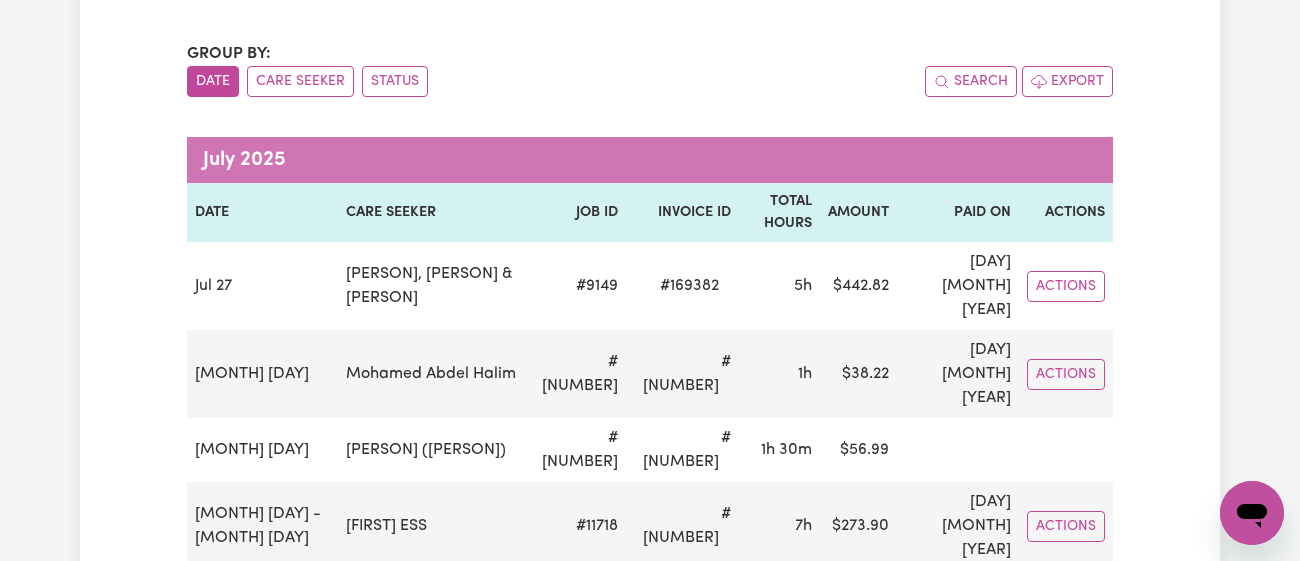 scroll, scrollTop: 0, scrollLeft: 0, axis: both 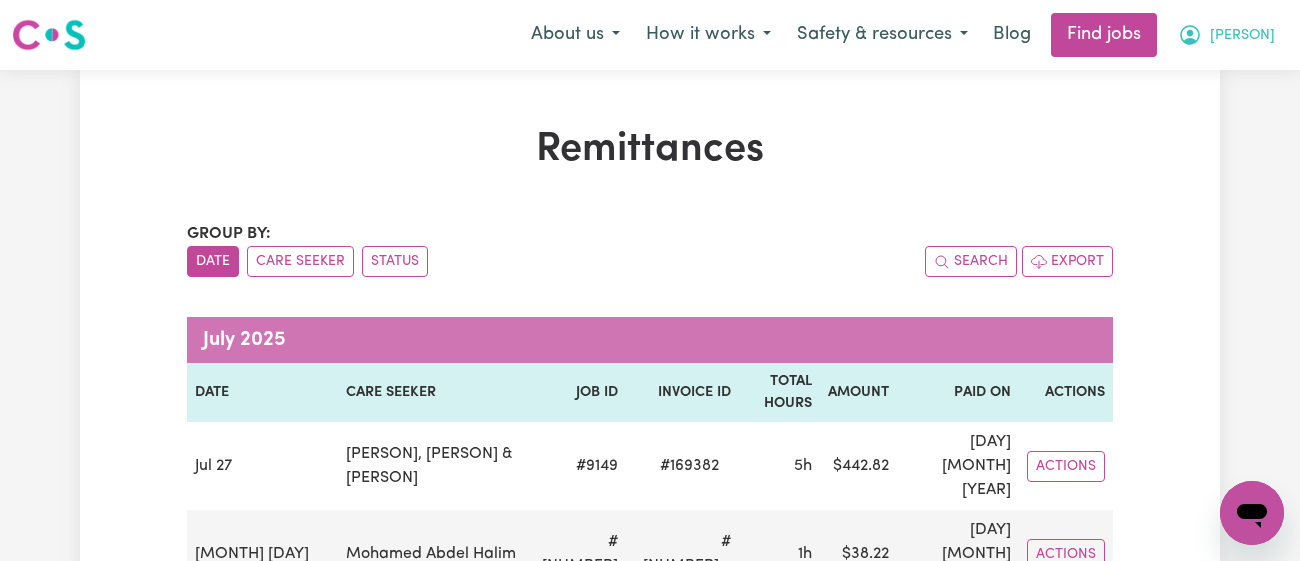 click 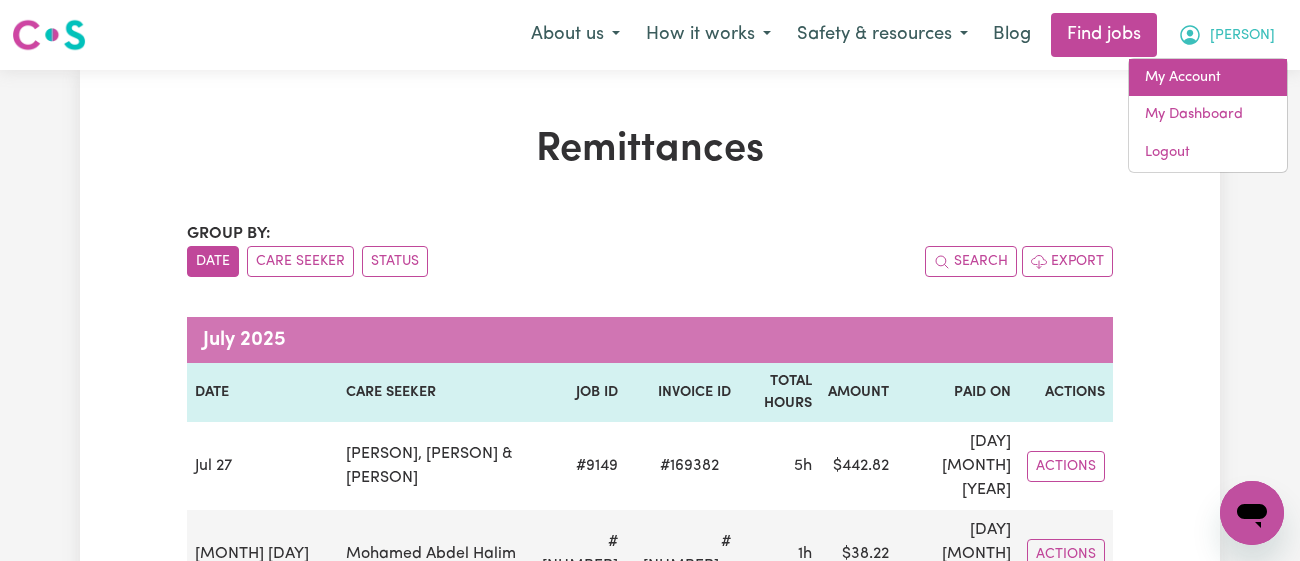click on "My Account" at bounding box center [1208, 78] 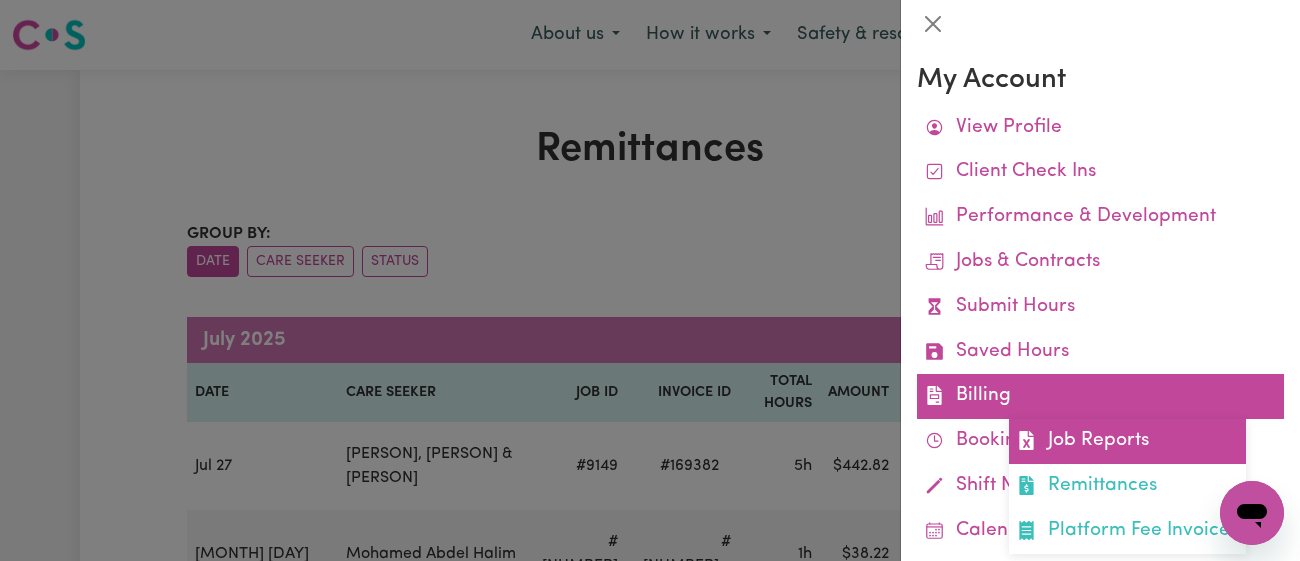click on "Job Reports" at bounding box center [1127, 441] 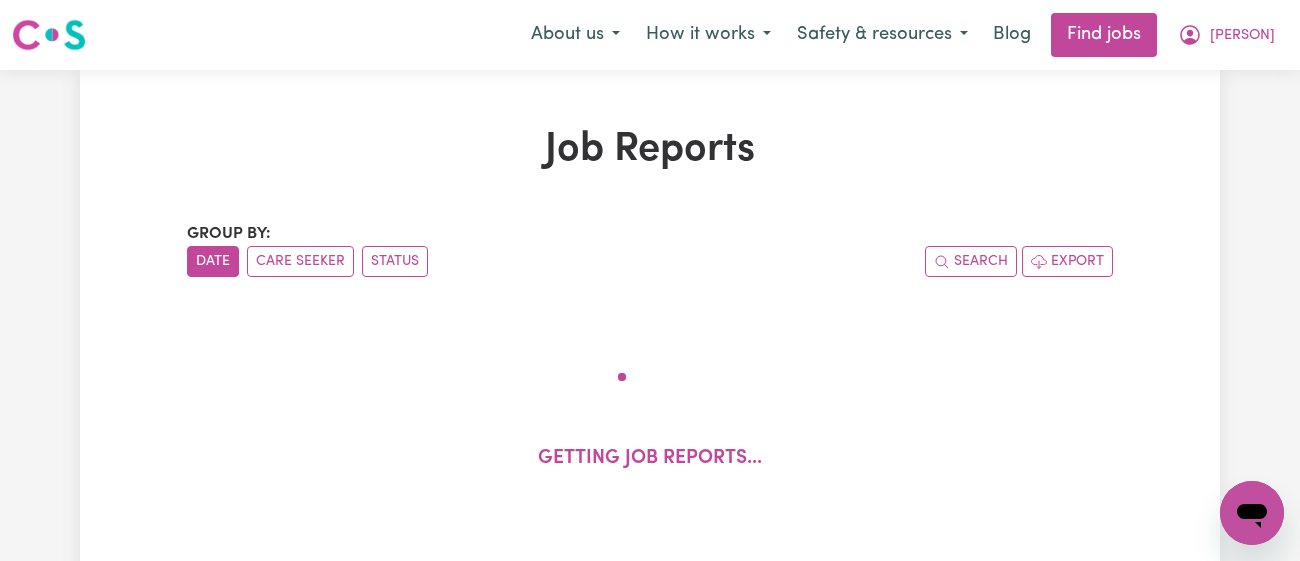 click on "Job Reports Group by: Date Care Seeker Status Search Export Getting job reports... No job reports found.  Back to Dashboard ." at bounding box center (650, 450) 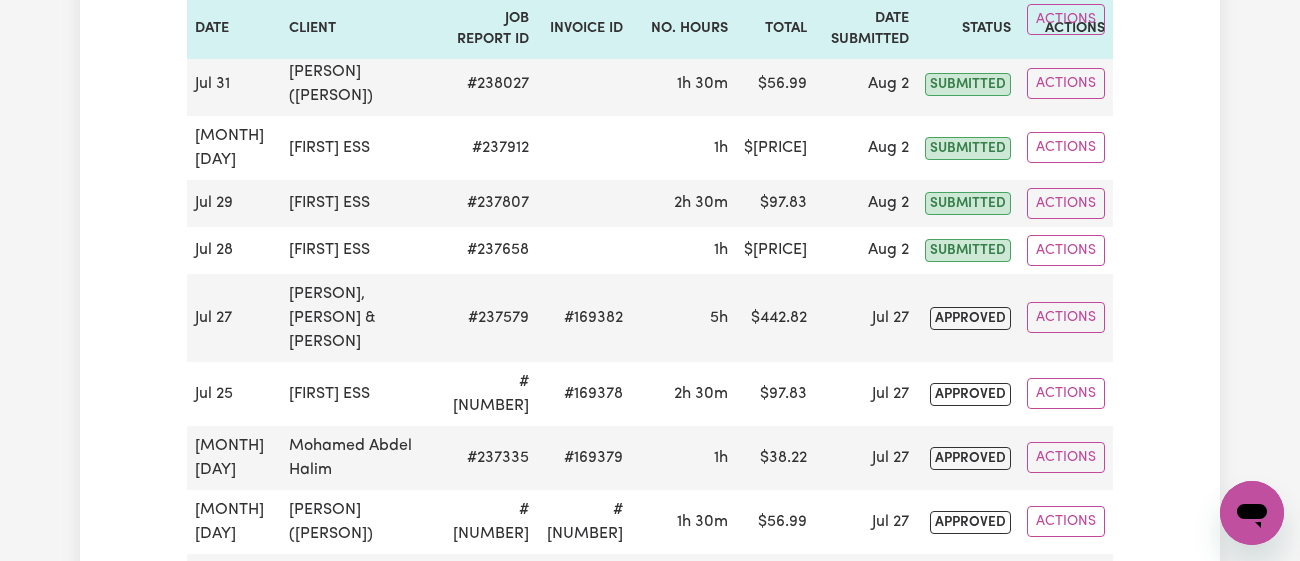 scroll, scrollTop: 0, scrollLeft: 0, axis: both 